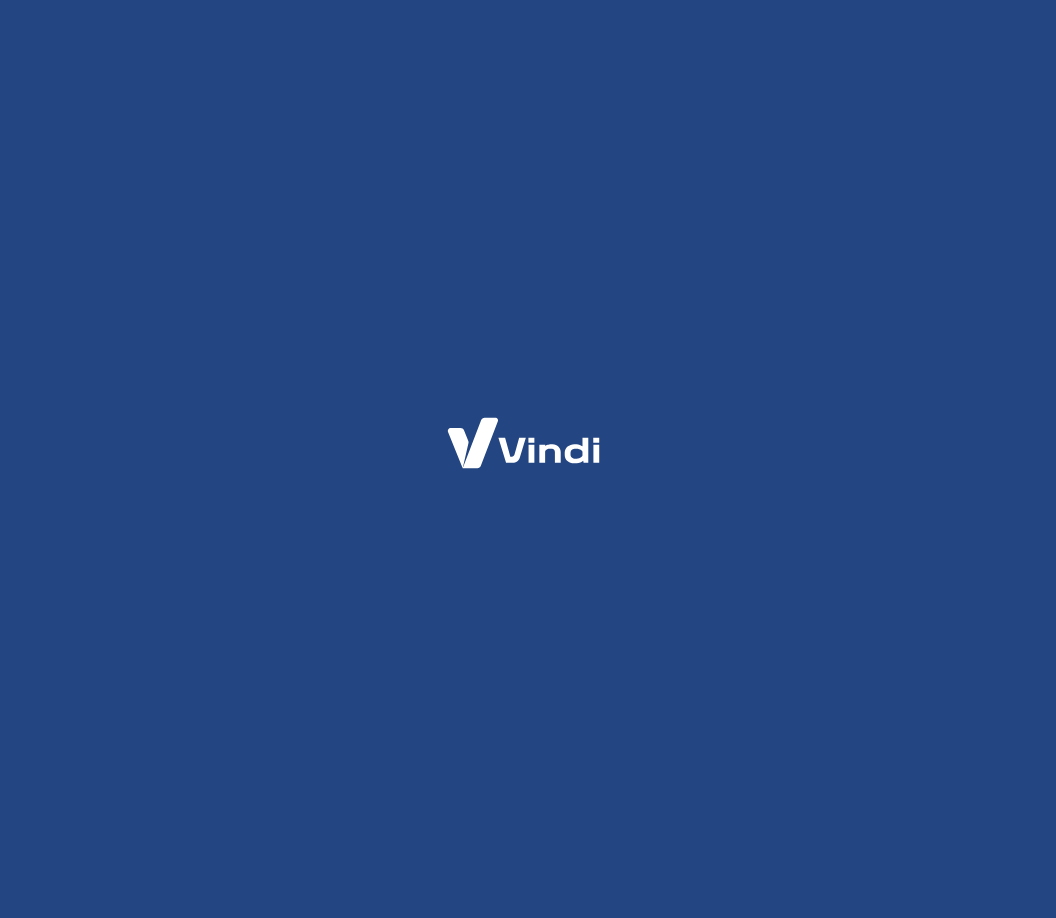 scroll, scrollTop: 0, scrollLeft: 0, axis: both 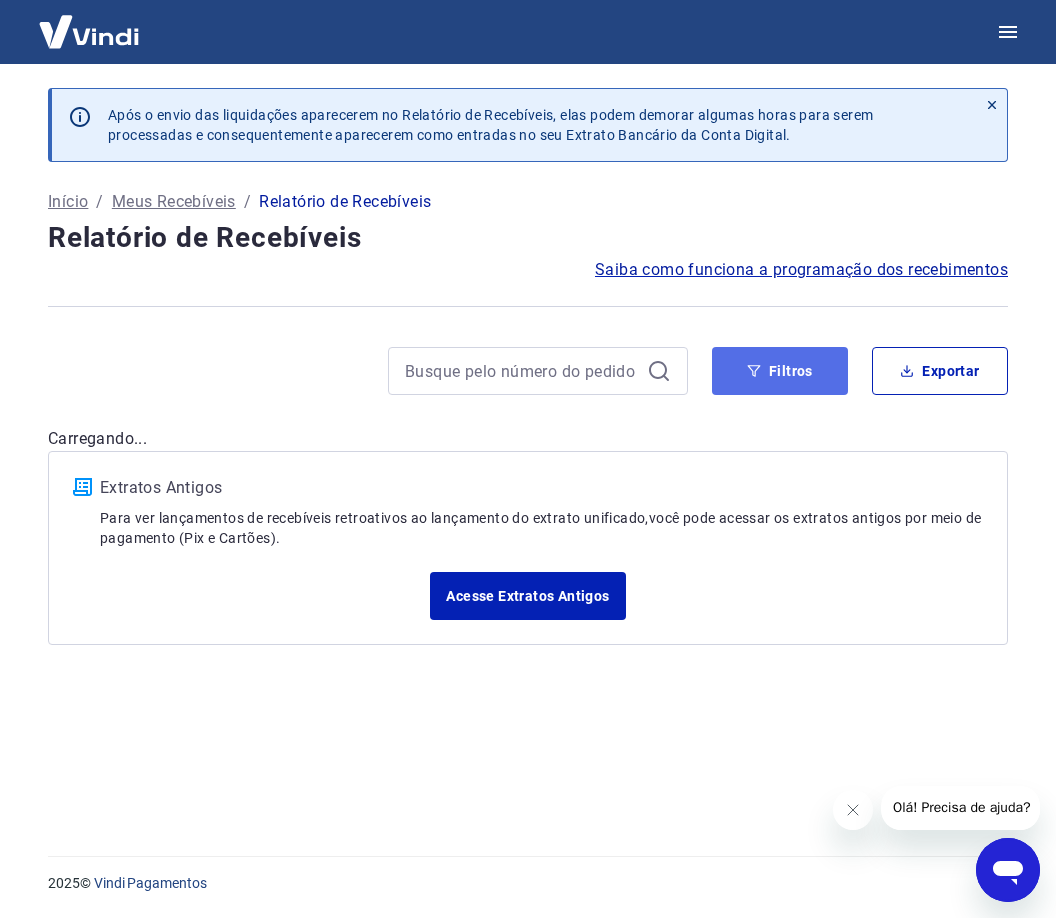 click on "Filtros" at bounding box center (780, 371) 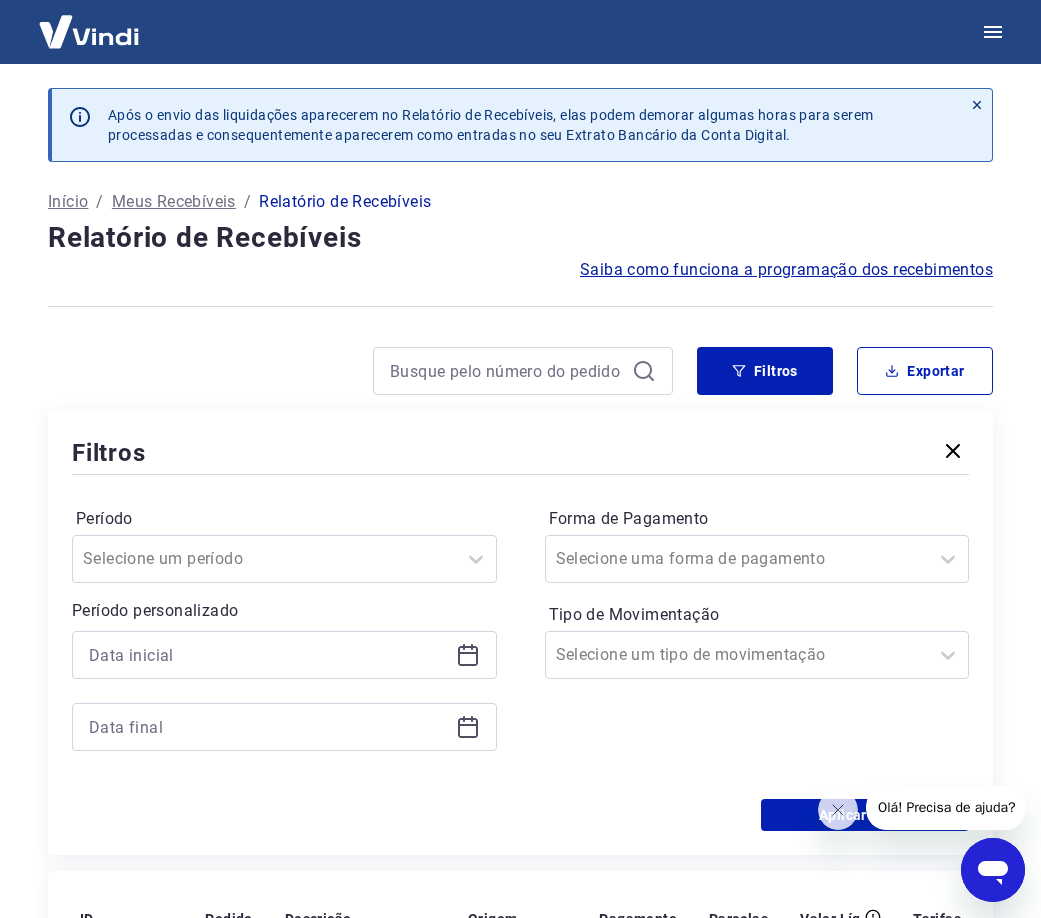 click 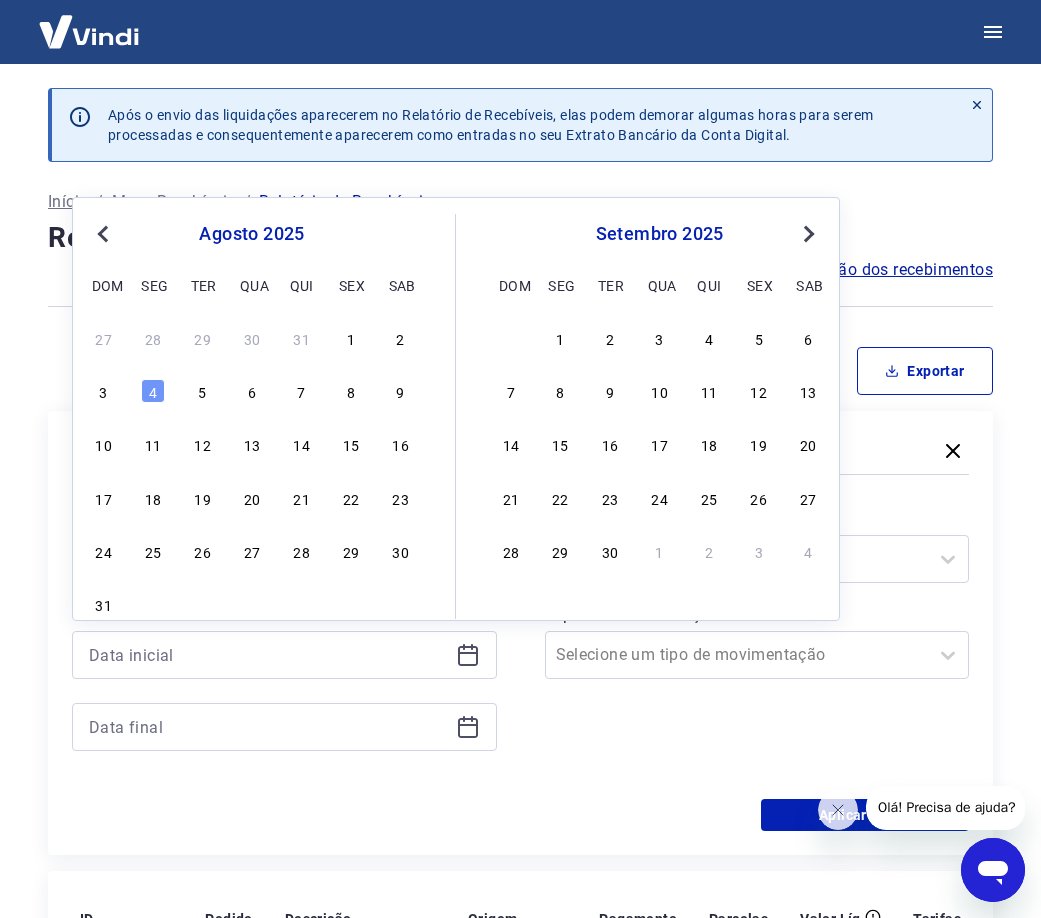 click on "Previous Month" at bounding box center [103, 234] 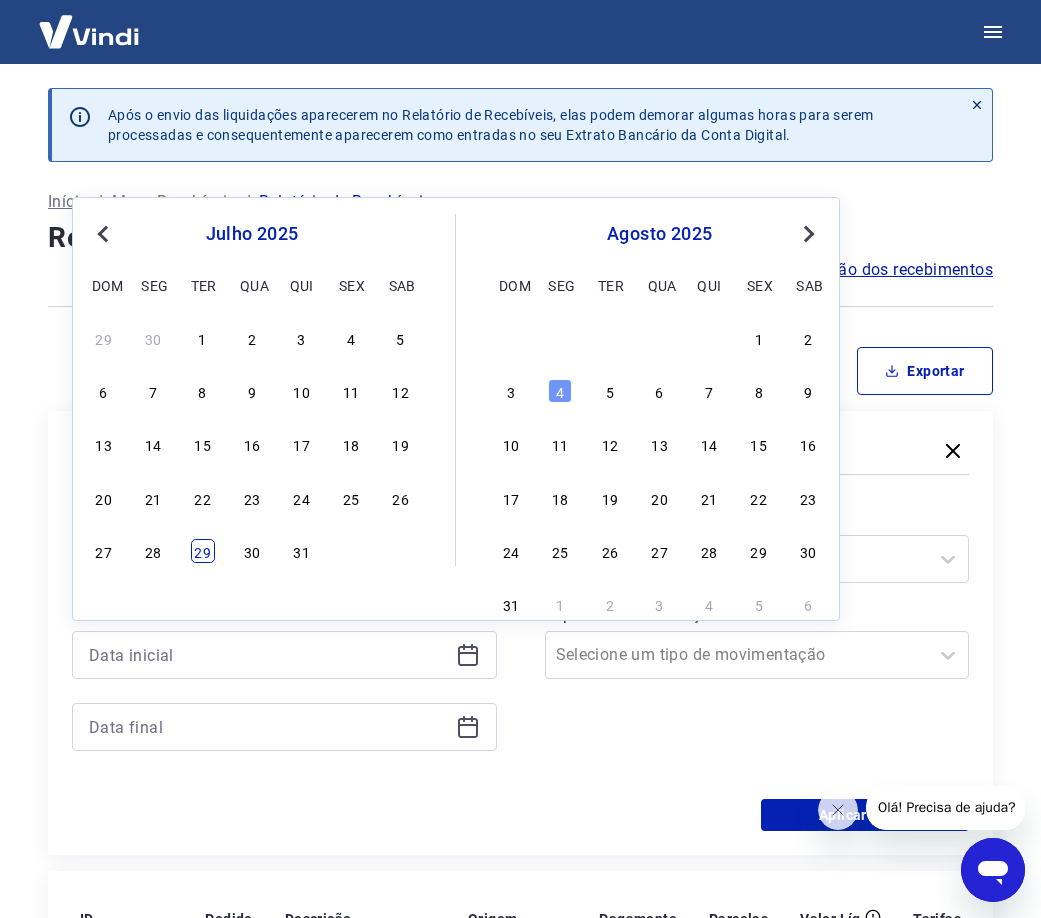 click on "29" at bounding box center [203, 551] 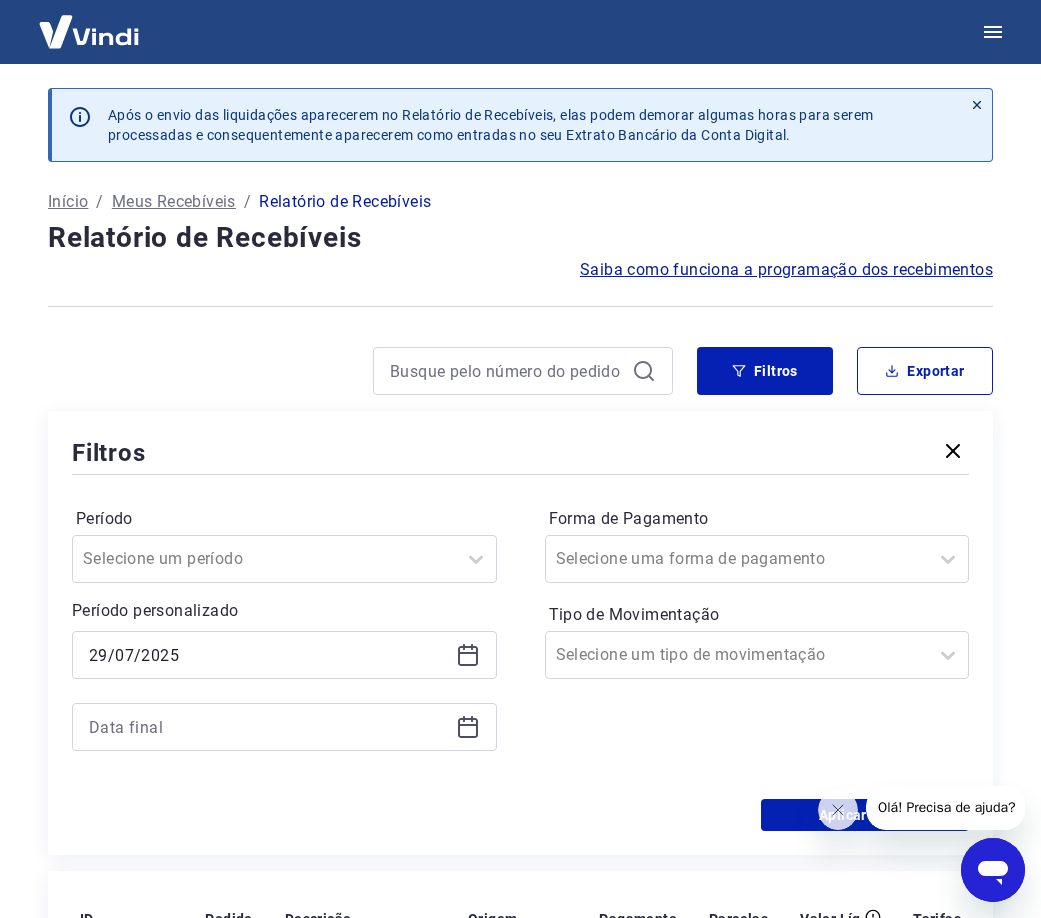 type on "29/07/2025" 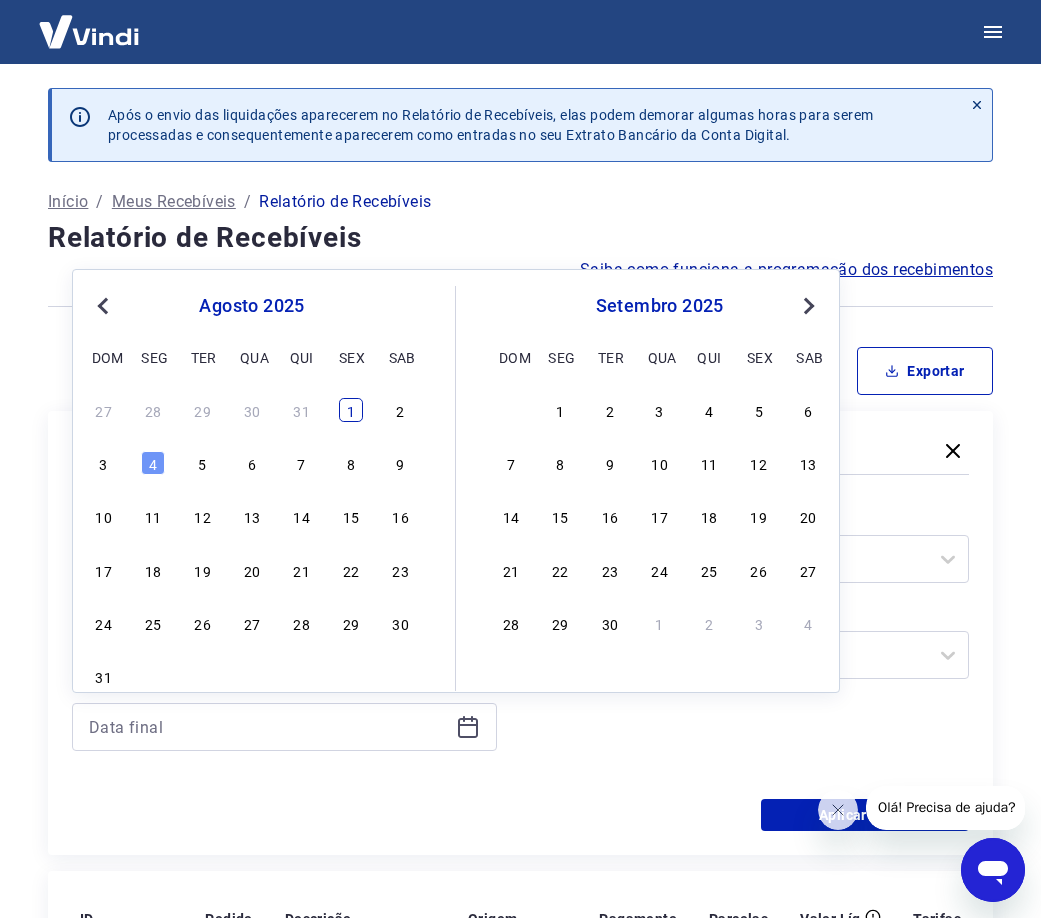 click on "1" at bounding box center (351, 410) 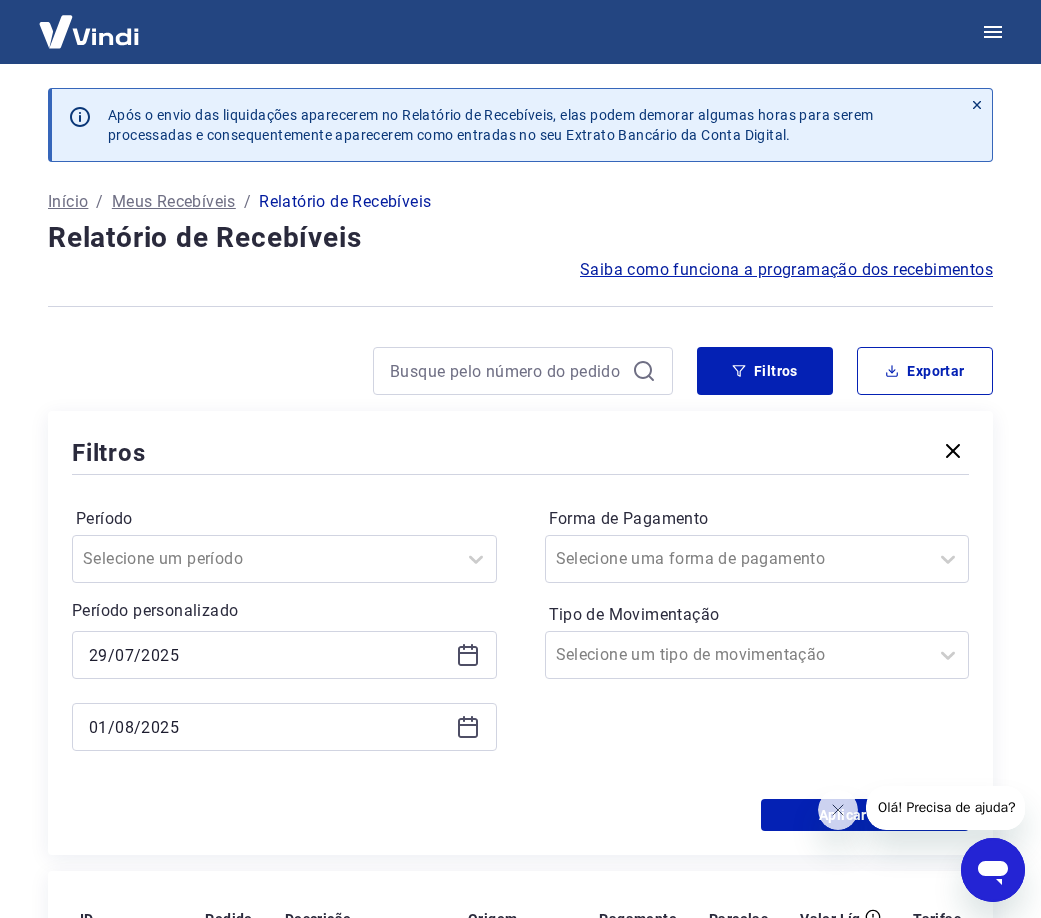 type on "01/08/2025" 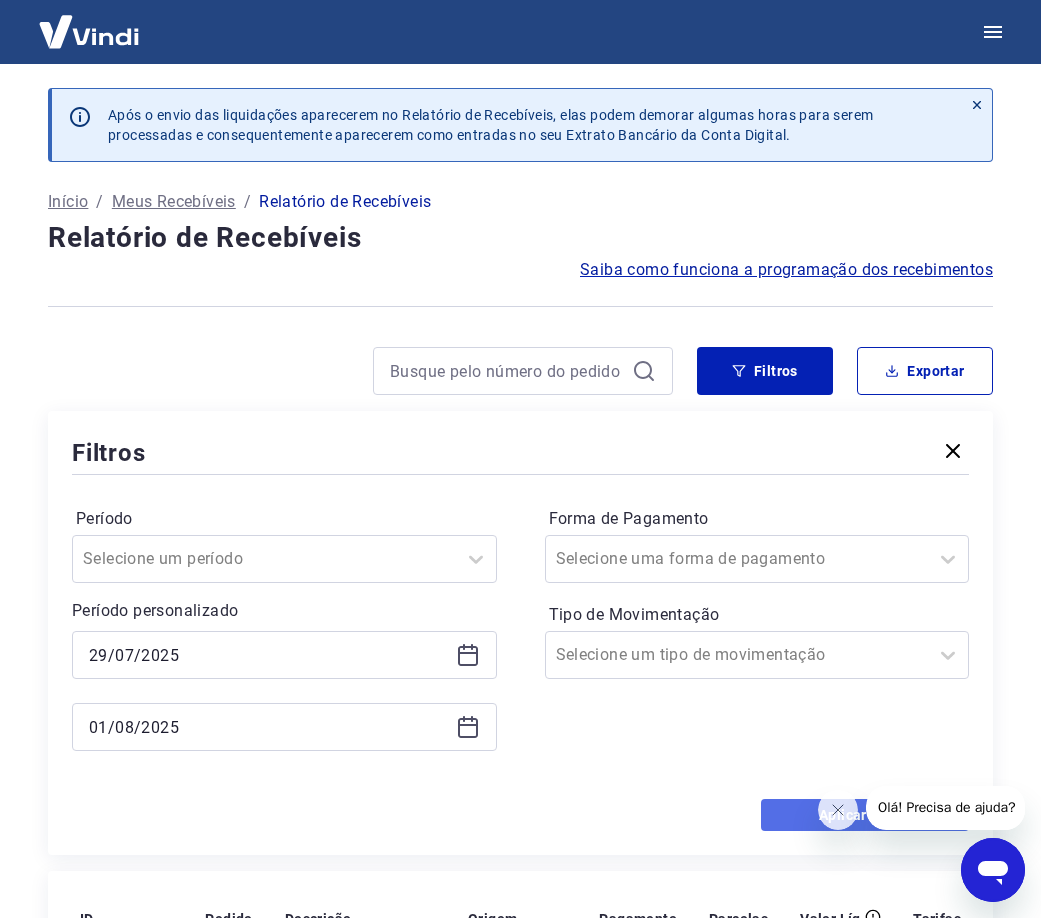 click on "Aplicar filtros" at bounding box center (865, 815) 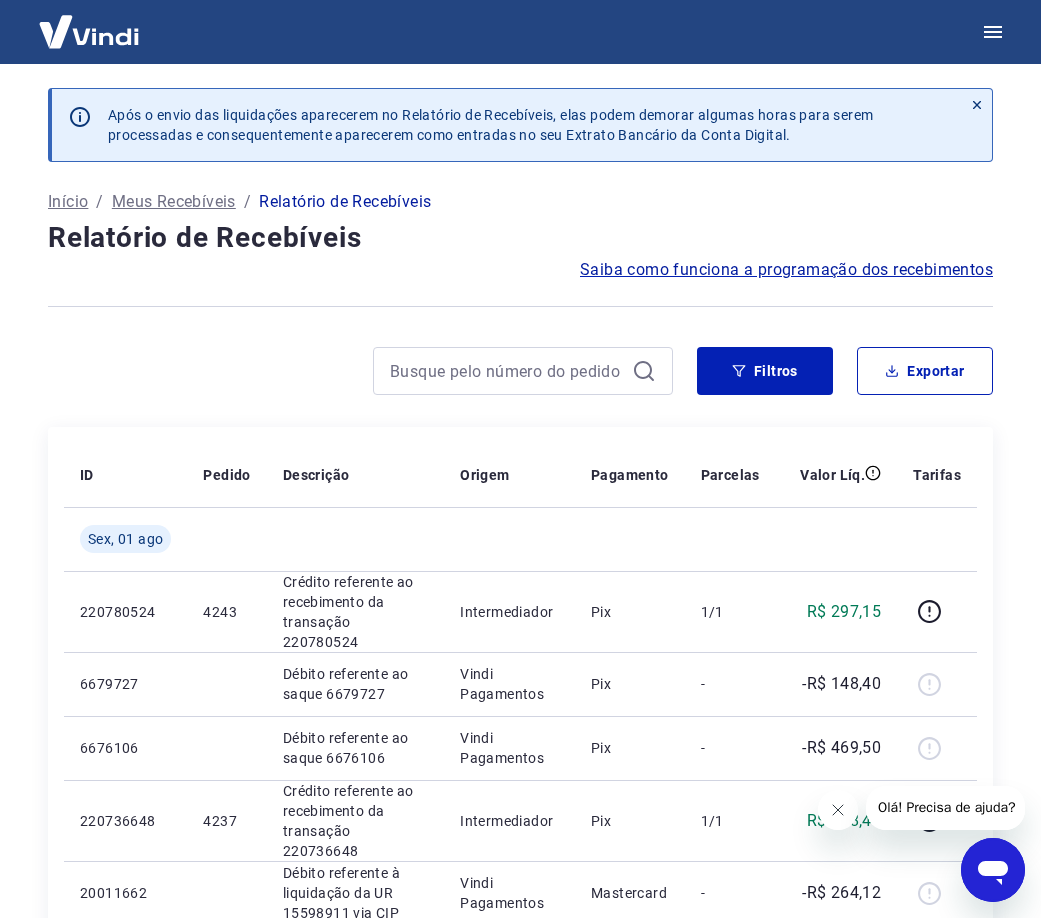 click at bounding box center [837, 810] 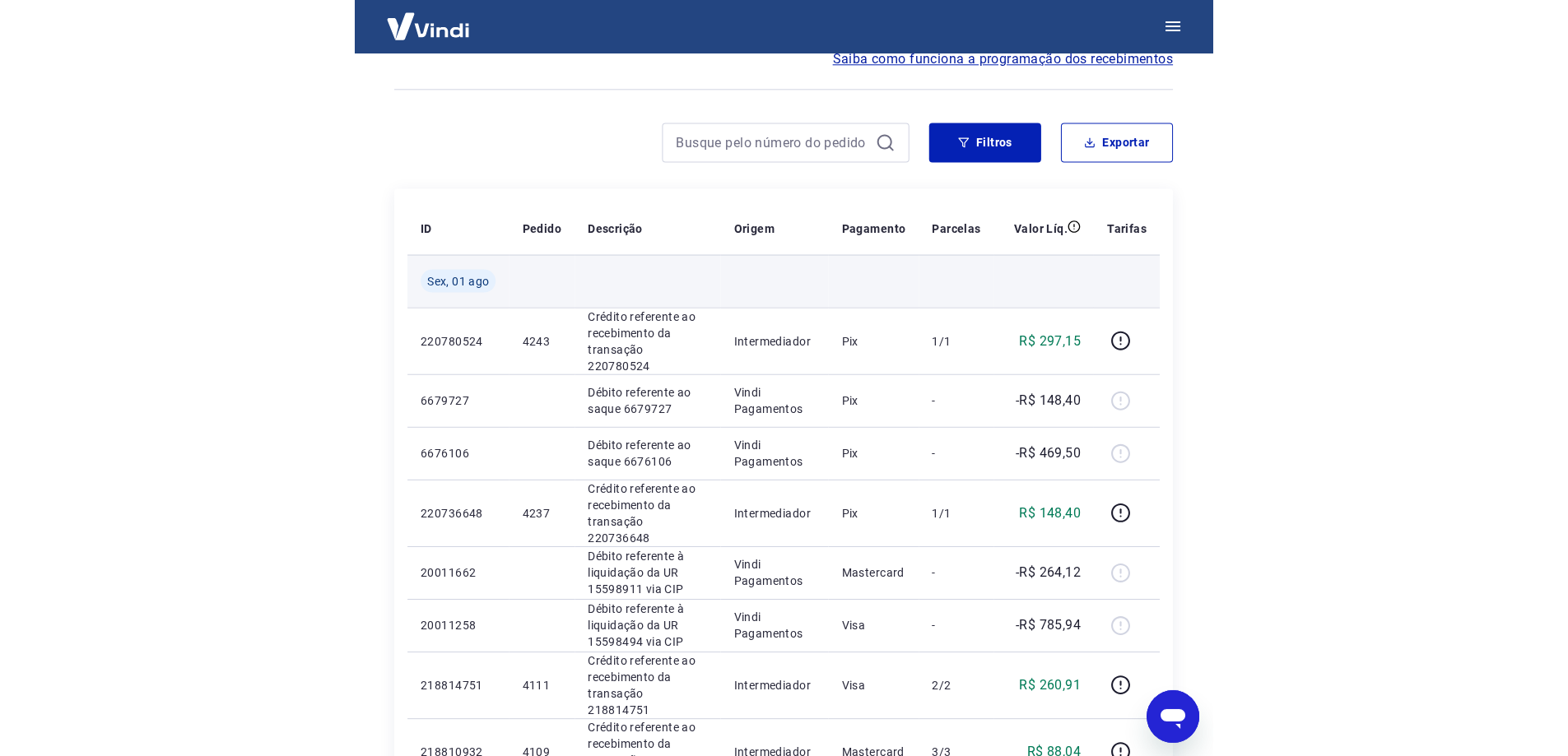 scroll, scrollTop: 165, scrollLeft: 0, axis: vertical 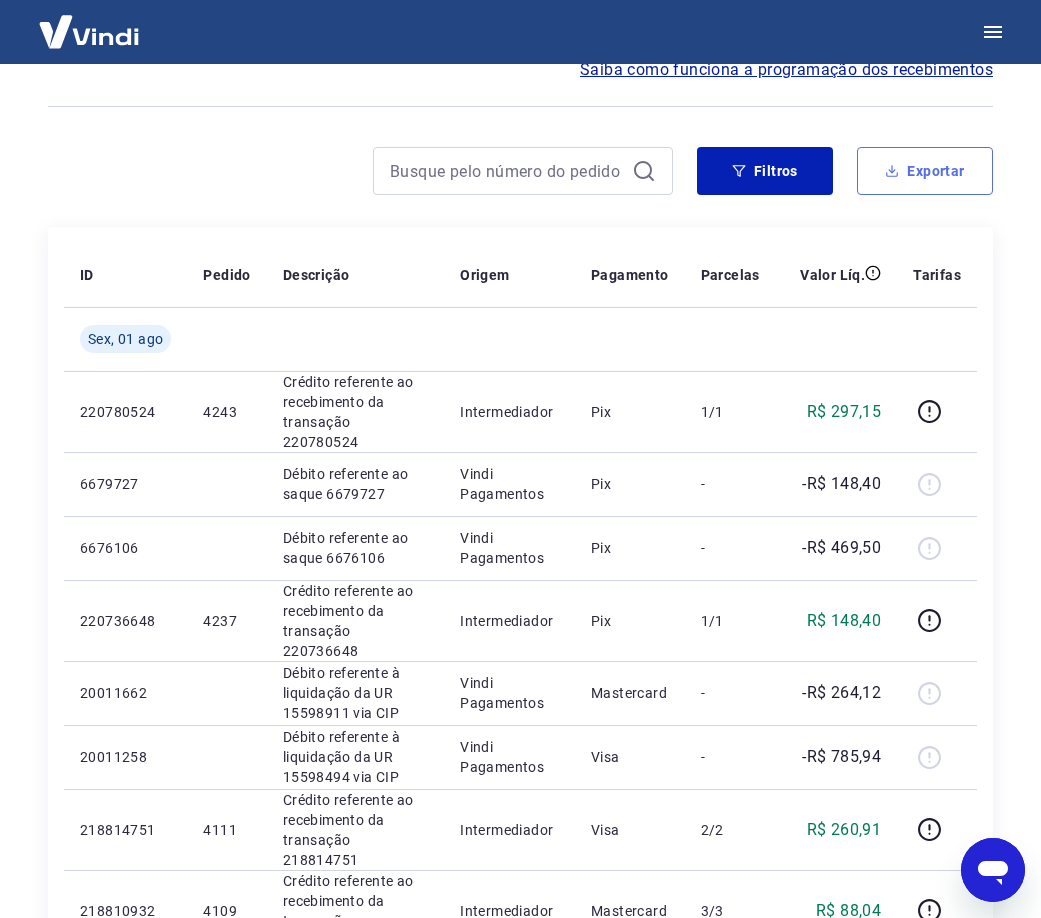 click on "Exportar" at bounding box center (925, 171) 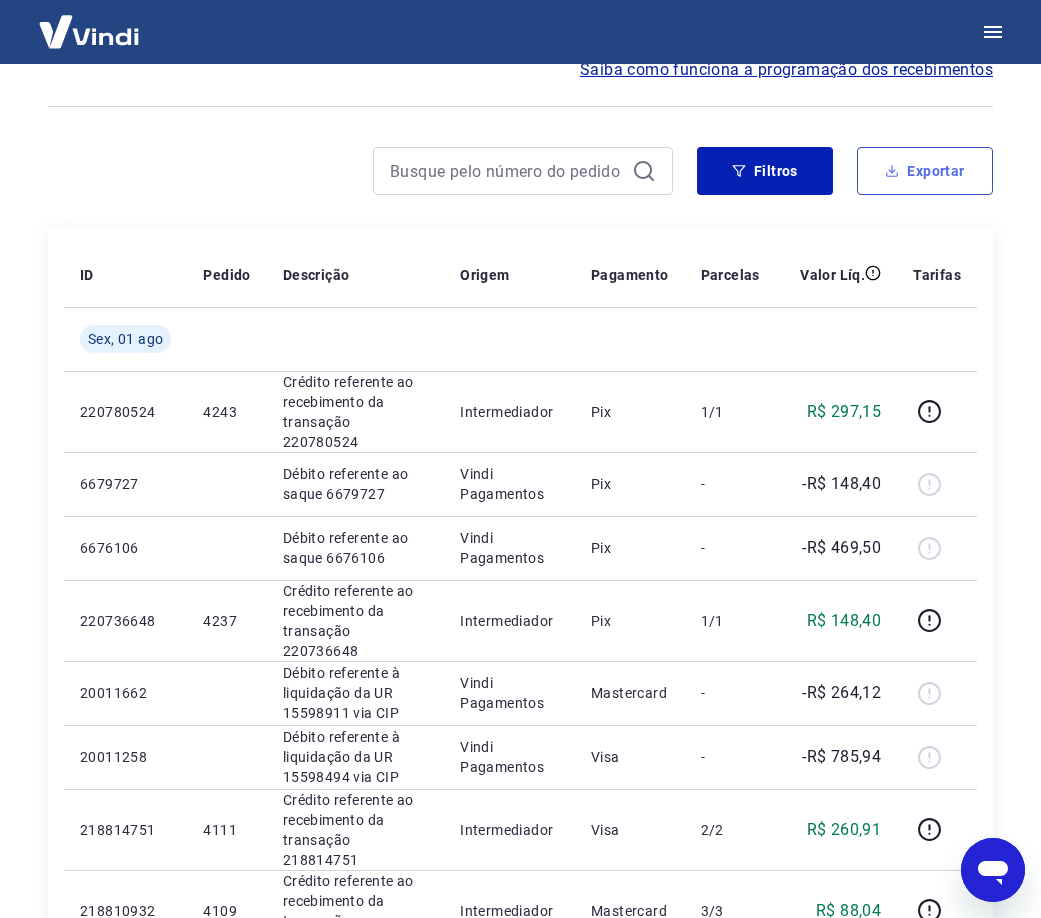 type on "29/07/2025" 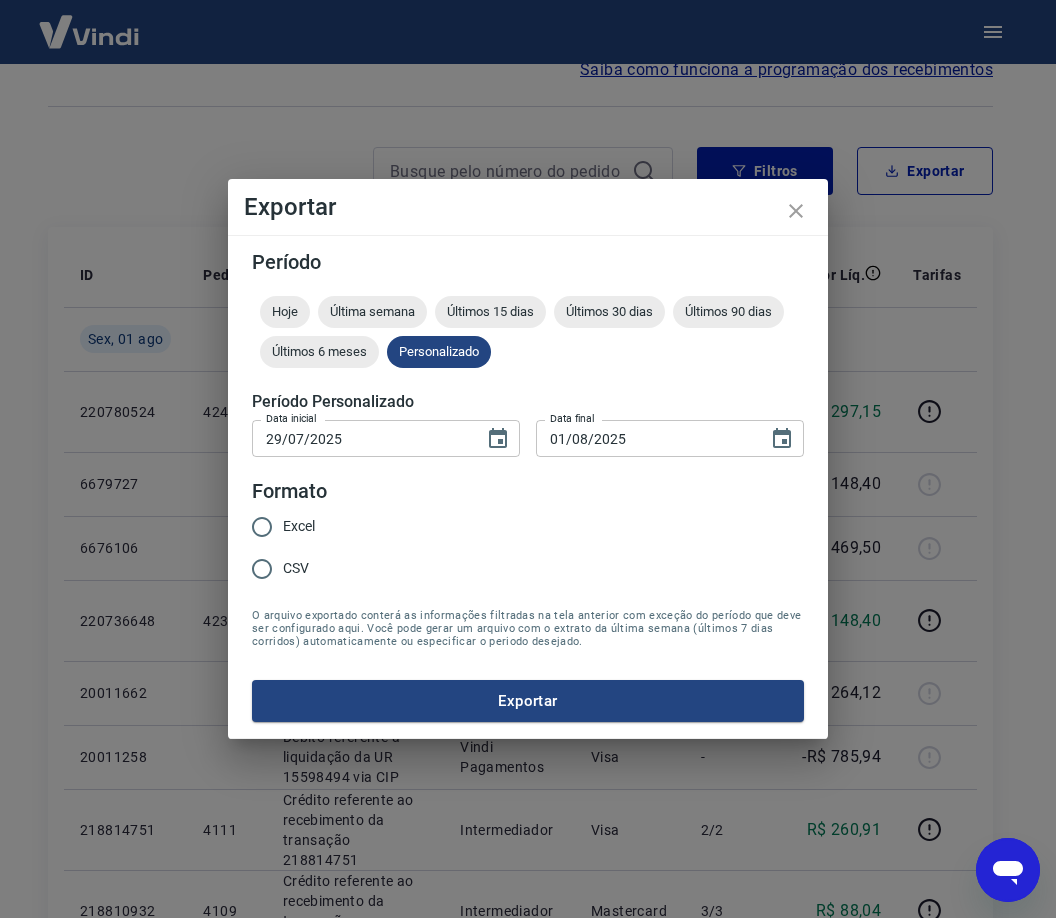 click on "Excel" at bounding box center [262, 527] 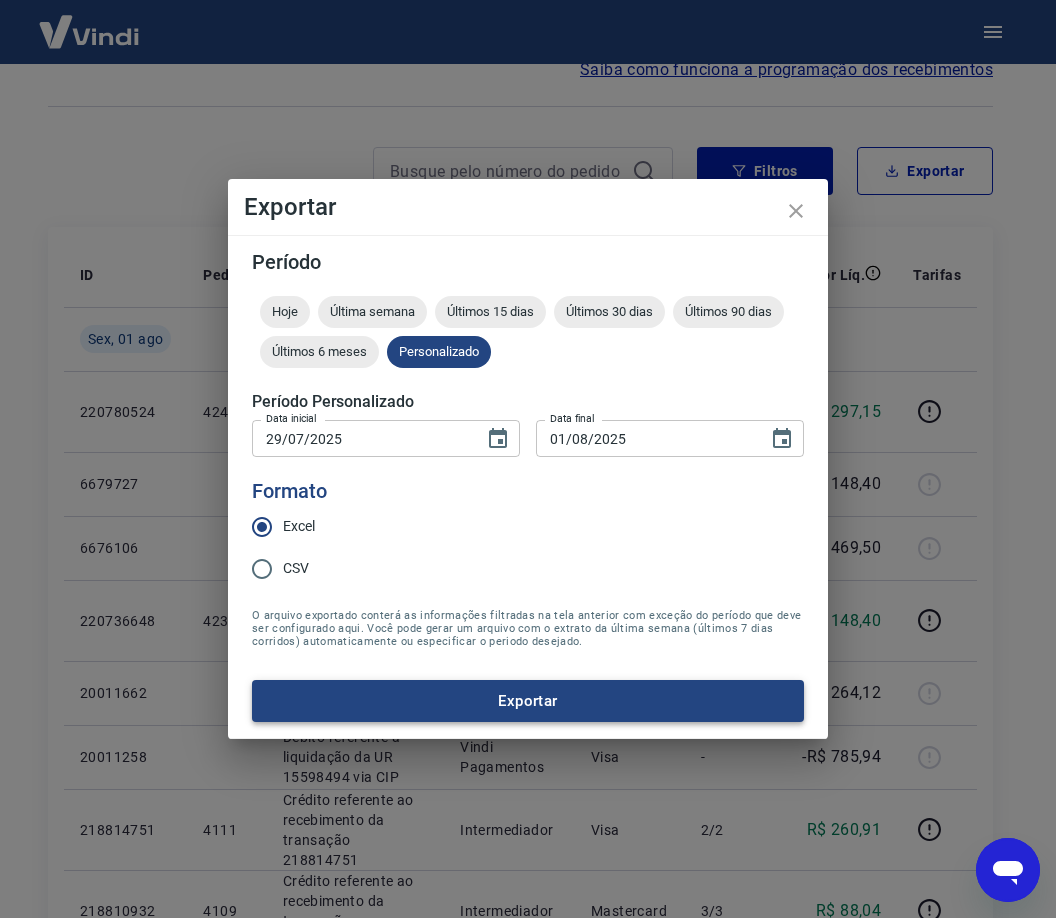 click on "Exportar" at bounding box center [528, 701] 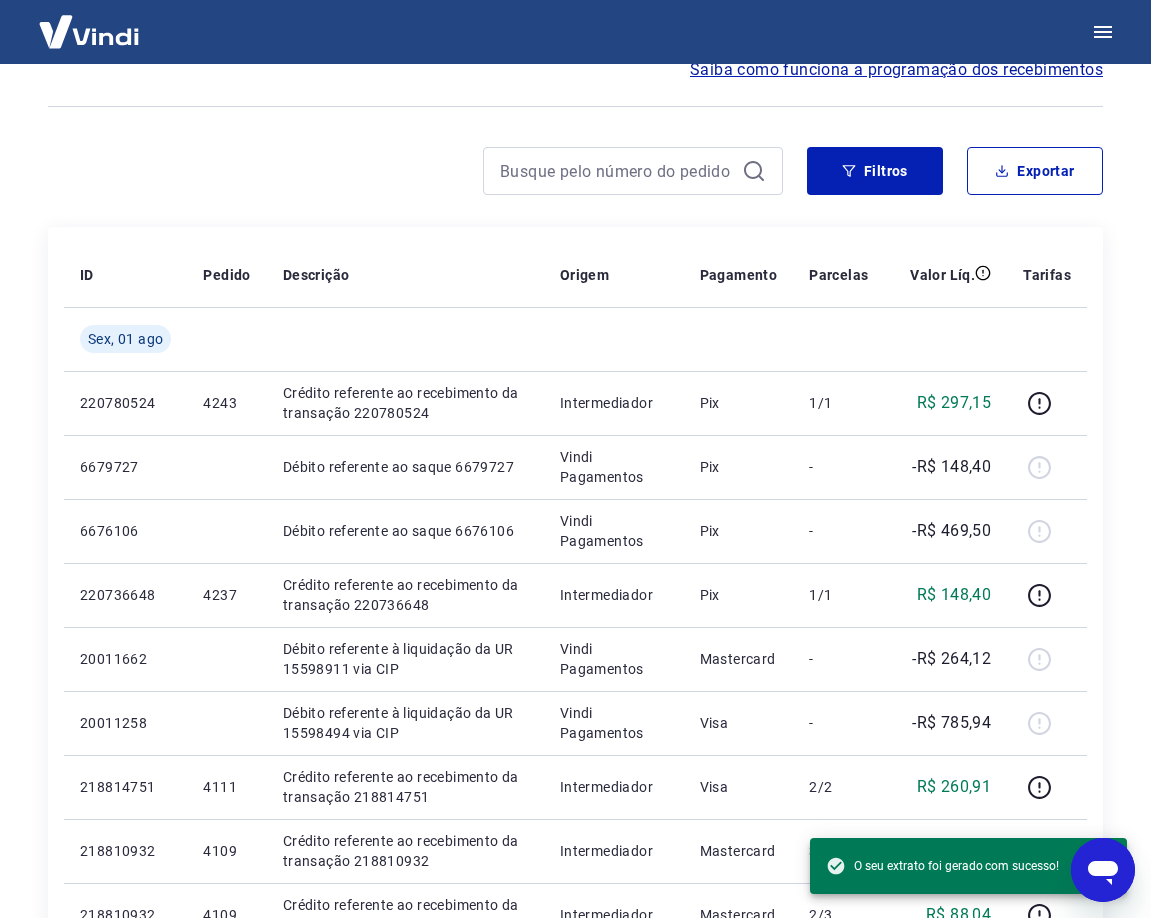 click on "Após o envio das liquidações aparecerem no Relatório de Recebíveis, elas podem demorar algumas horas para serem processadas e consequentemente aparecerem como entradas no seu Extrato Bancário da Conta Digital. Início / Meus Recebíveis / Relatório de Recebíveis Relatório de Recebíveis Saiba como funciona a programação dos recebimentos Saiba como funciona a programação dos recebimentos Filtros Exportar ID Pedido Descrição Origem Pagamento Parcelas Valor Líq. Tarifas Sex, 01 ago 220780524 4243 Crédito referente ao recebimento da transação 220780524 Intermediador Pix 1/1 R$ 297,15 6679727 Débito referente ao saque 6679727 Vindi Pagamentos Pix - -R$ 148,40 6676106 Débito referente ao saque 6676106 Vindi Pagamentos Pix - -R$ 469,50 220736648 4237 Crédito referente ao recebimento da transação 220736648 Intermediador Pix 1/1 R$ 148,40 20011662 Débito referente à liquidação da UR 15598911 via CIP Vindi Pagamentos Mastercard - -R$ 264,12 20011258 Vindi Pagamentos Visa - -R$ 785,94 -" at bounding box center [575, 947] 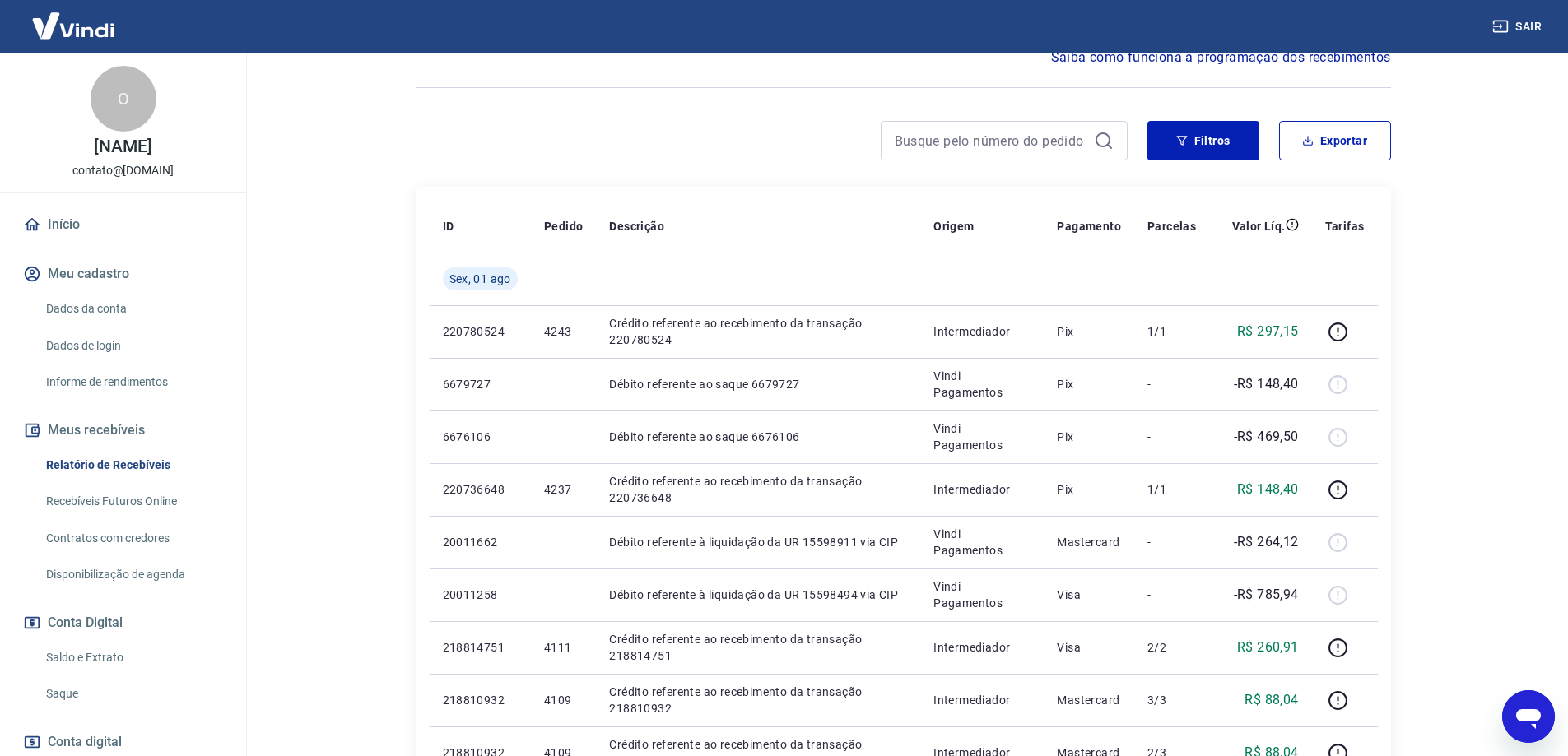 click on "Saldo e Extrato" at bounding box center [133, 657] 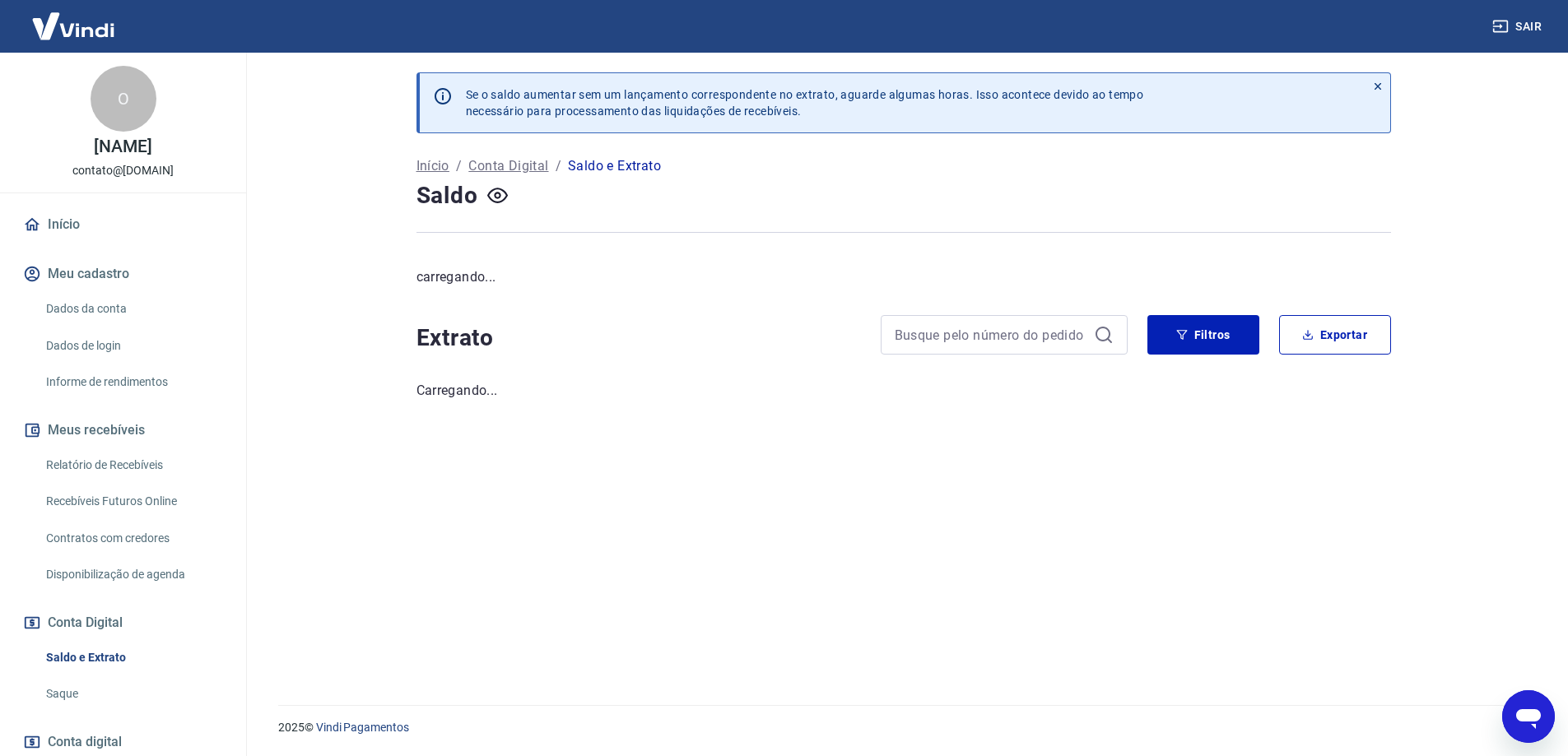 scroll, scrollTop: 0, scrollLeft: 0, axis: both 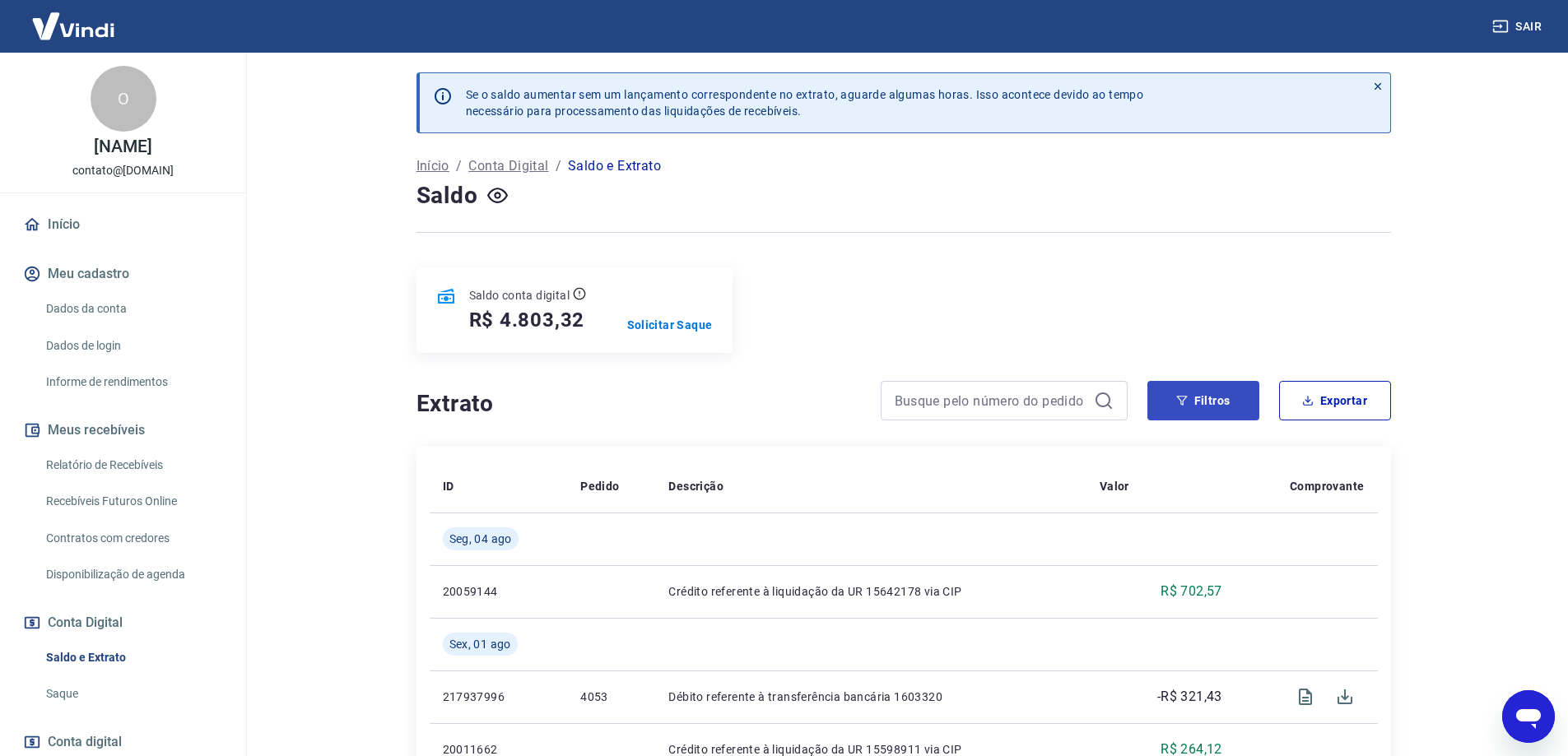 click on "Saldo conta digital R$ 4.803,32 Solicitar Saque" at bounding box center (904, 310) 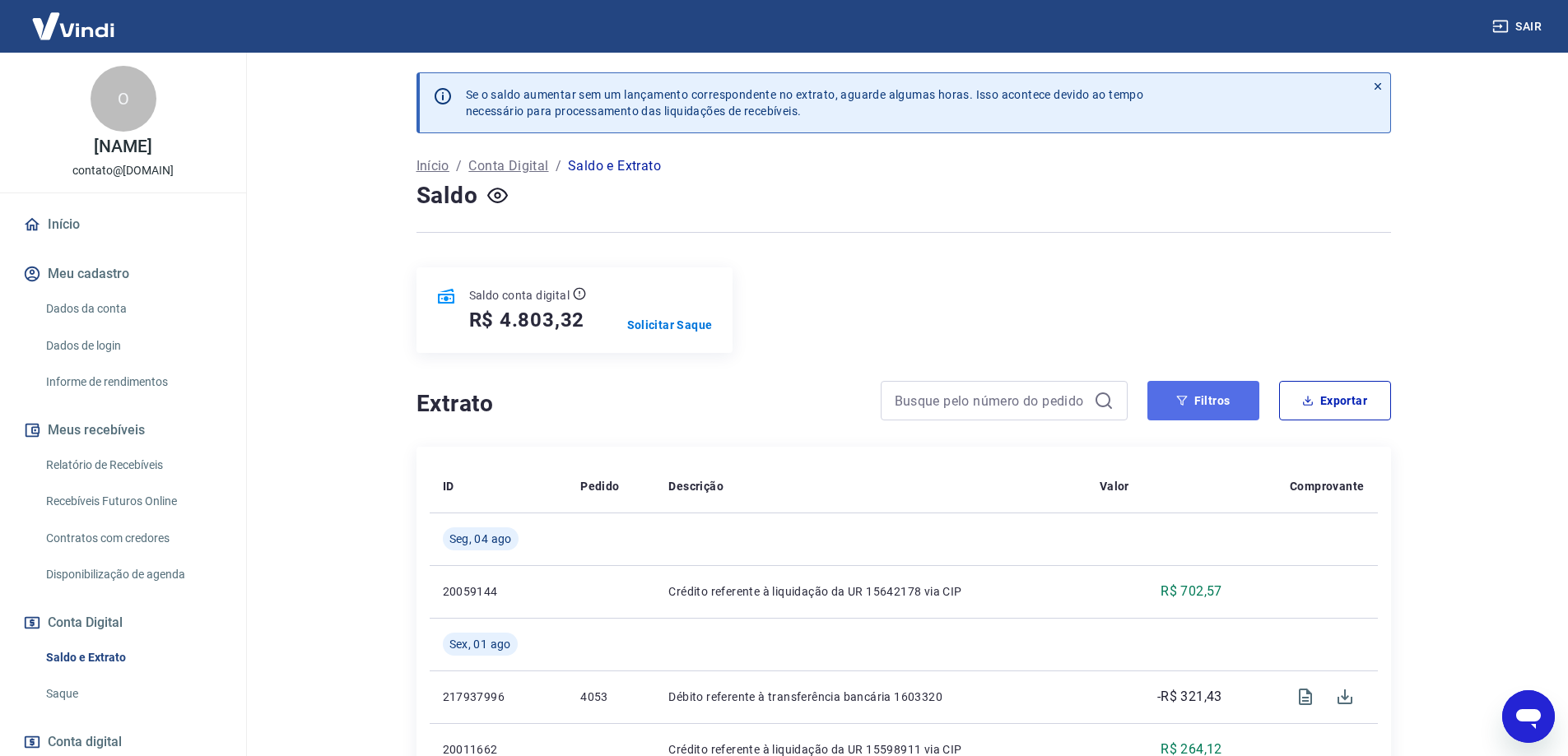 click on "Filtros" at bounding box center (1203, 401) 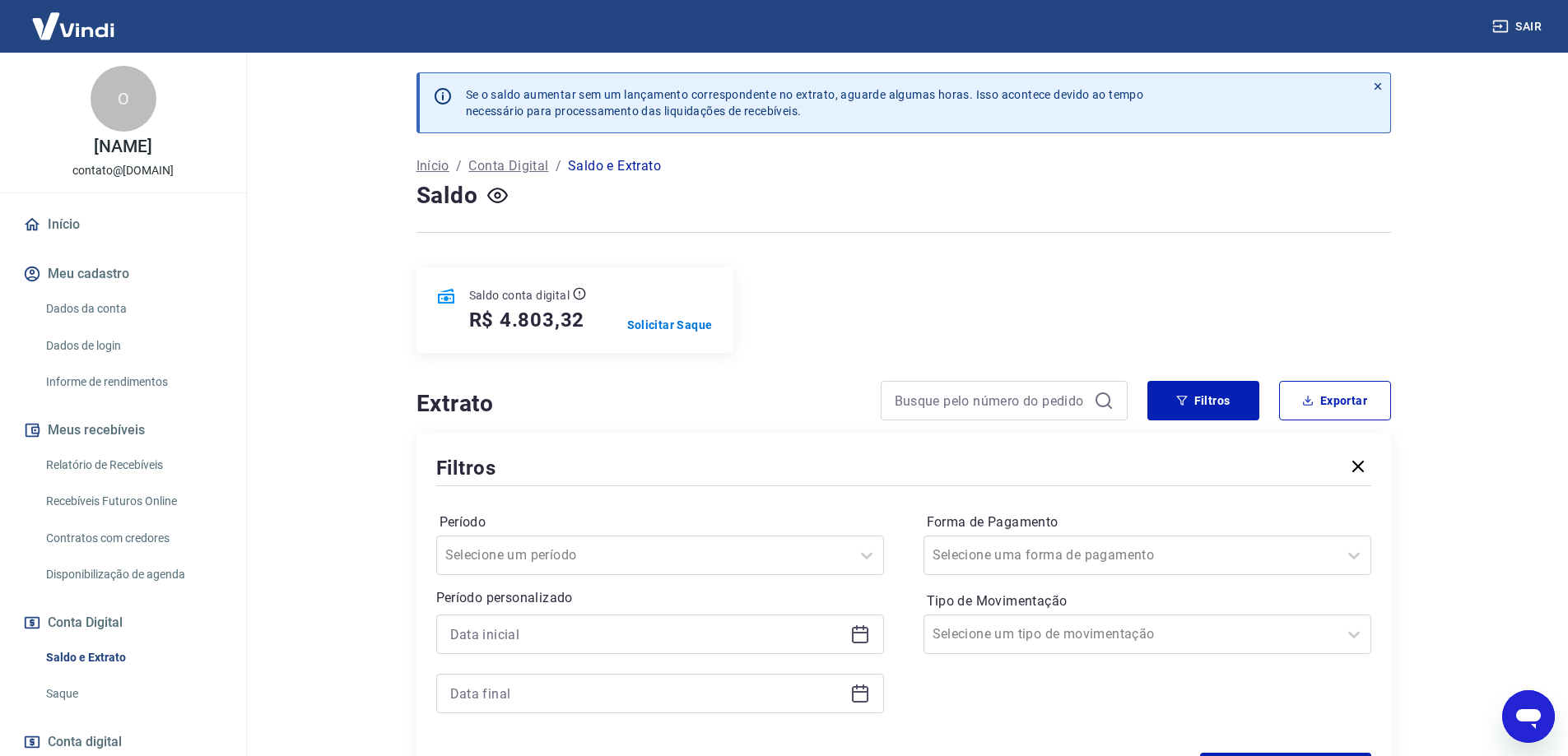 click 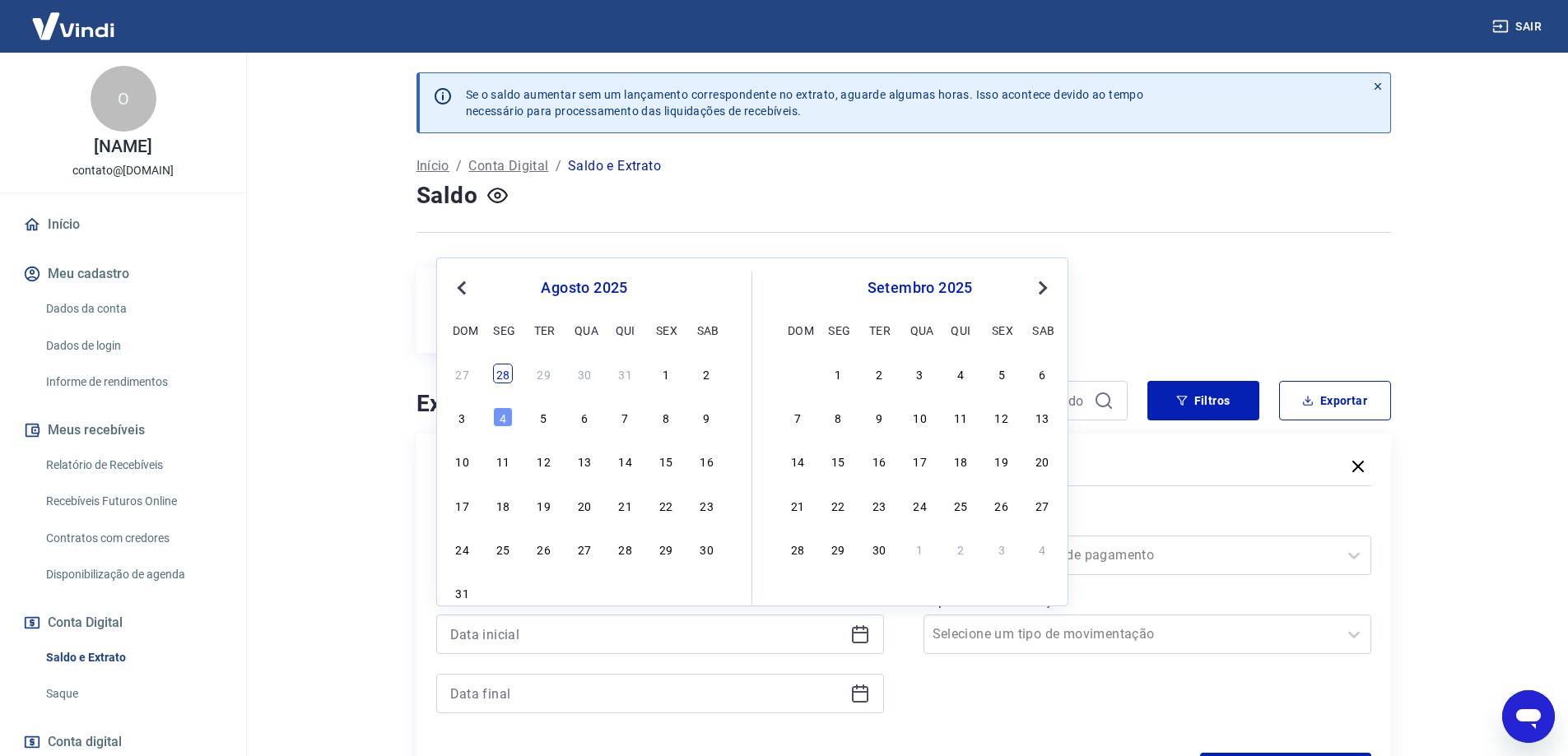 click on "28" at bounding box center (503, 373) 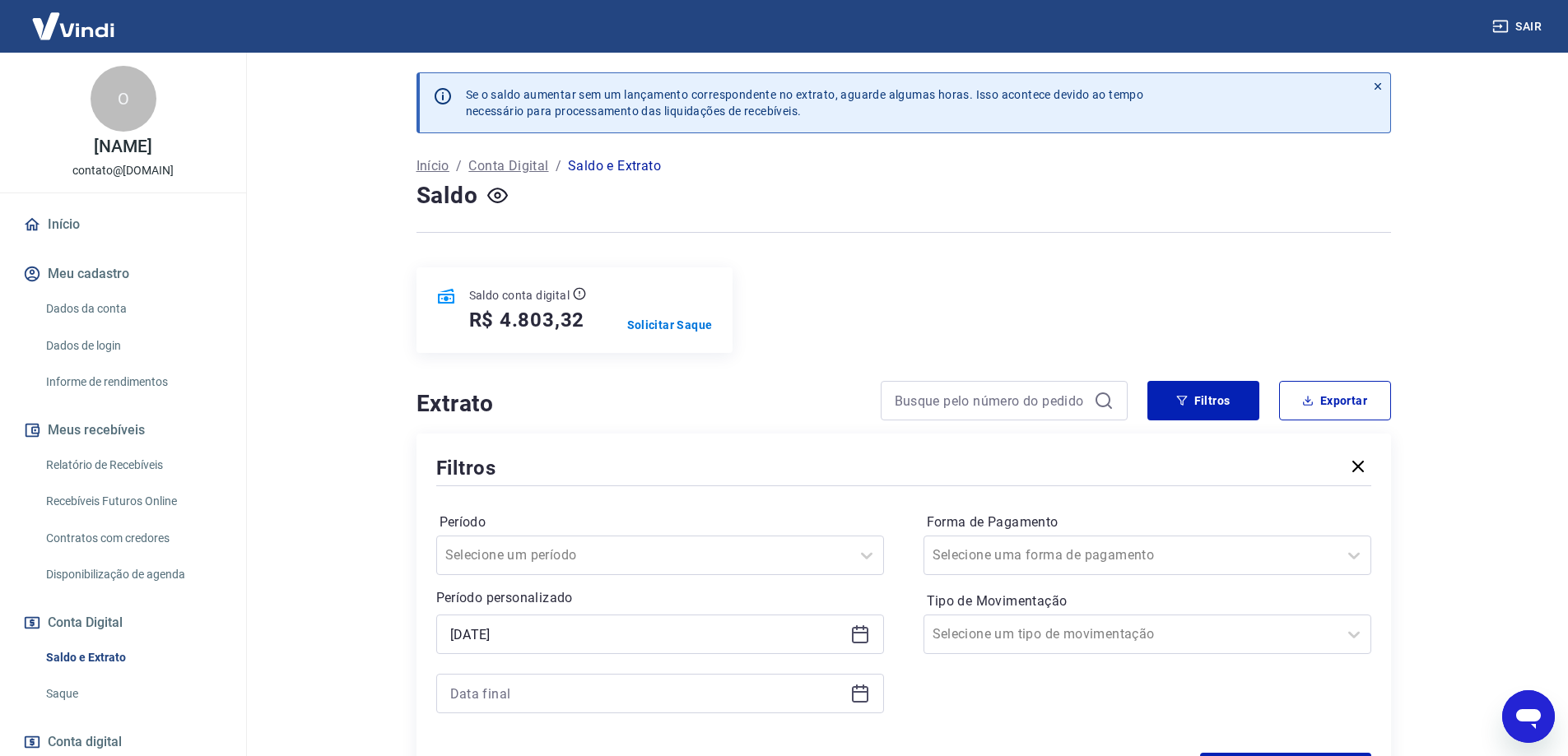 click 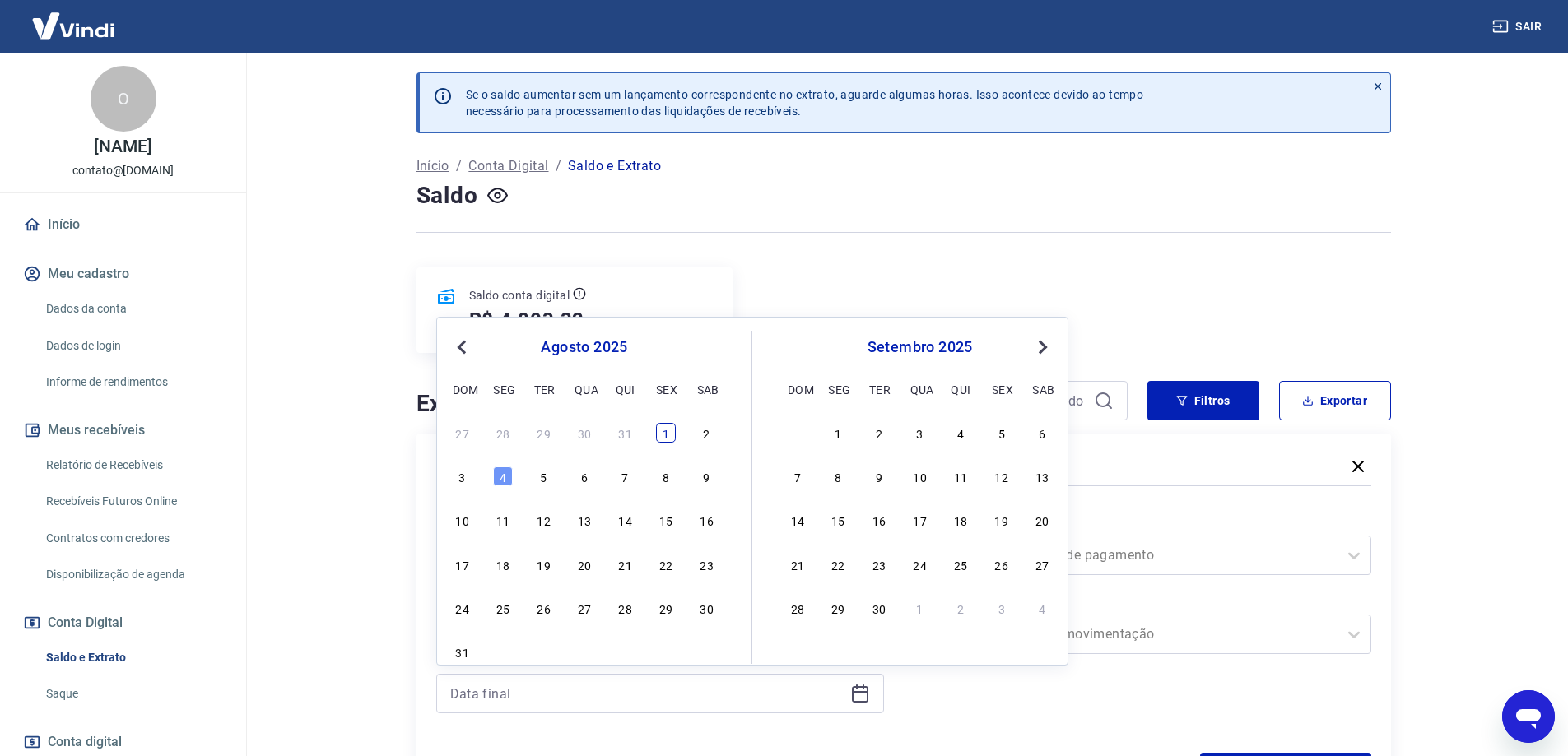 click on "1" at bounding box center (666, 433) 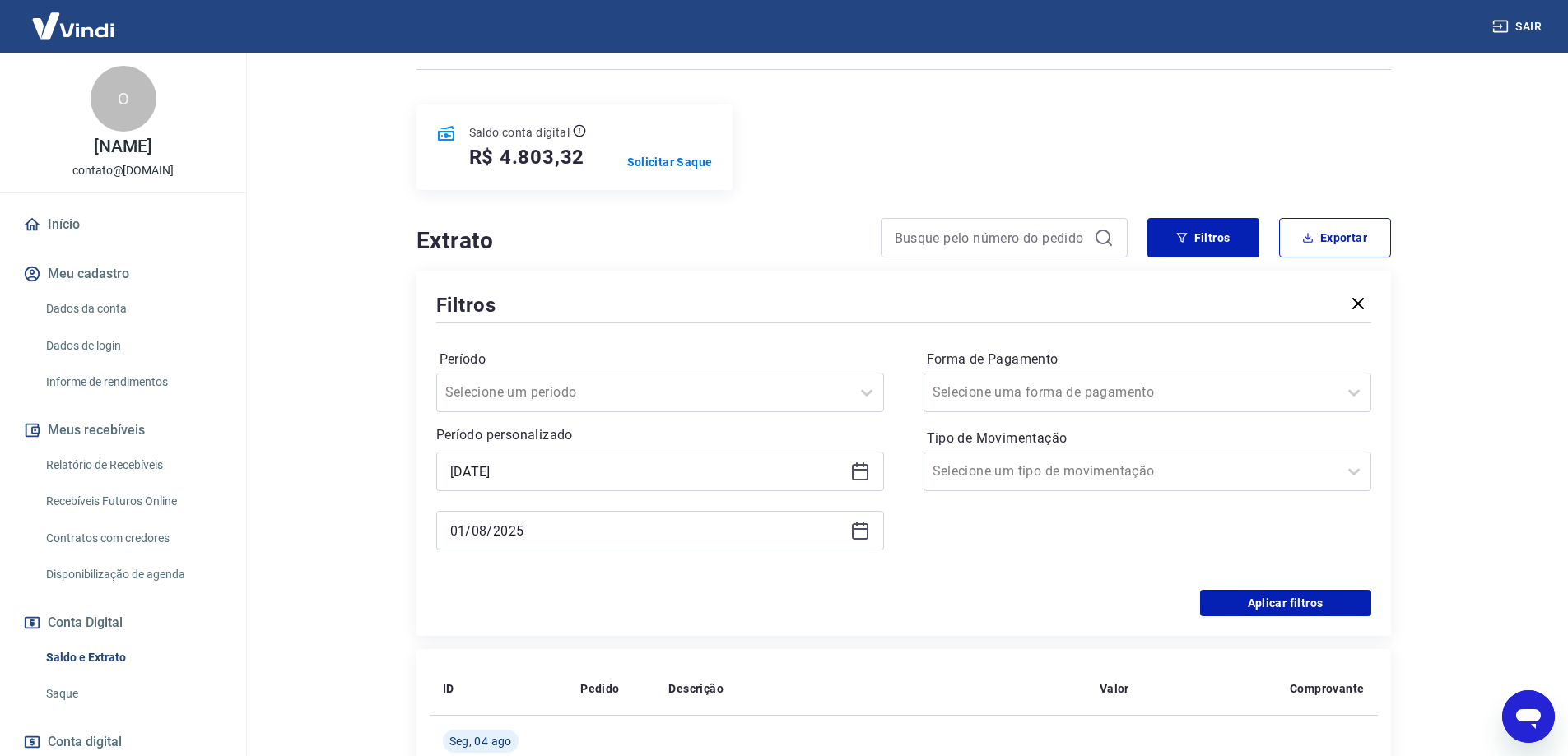 scroll, scrollTop: 165, scrollLeft: 0, axis: vertical 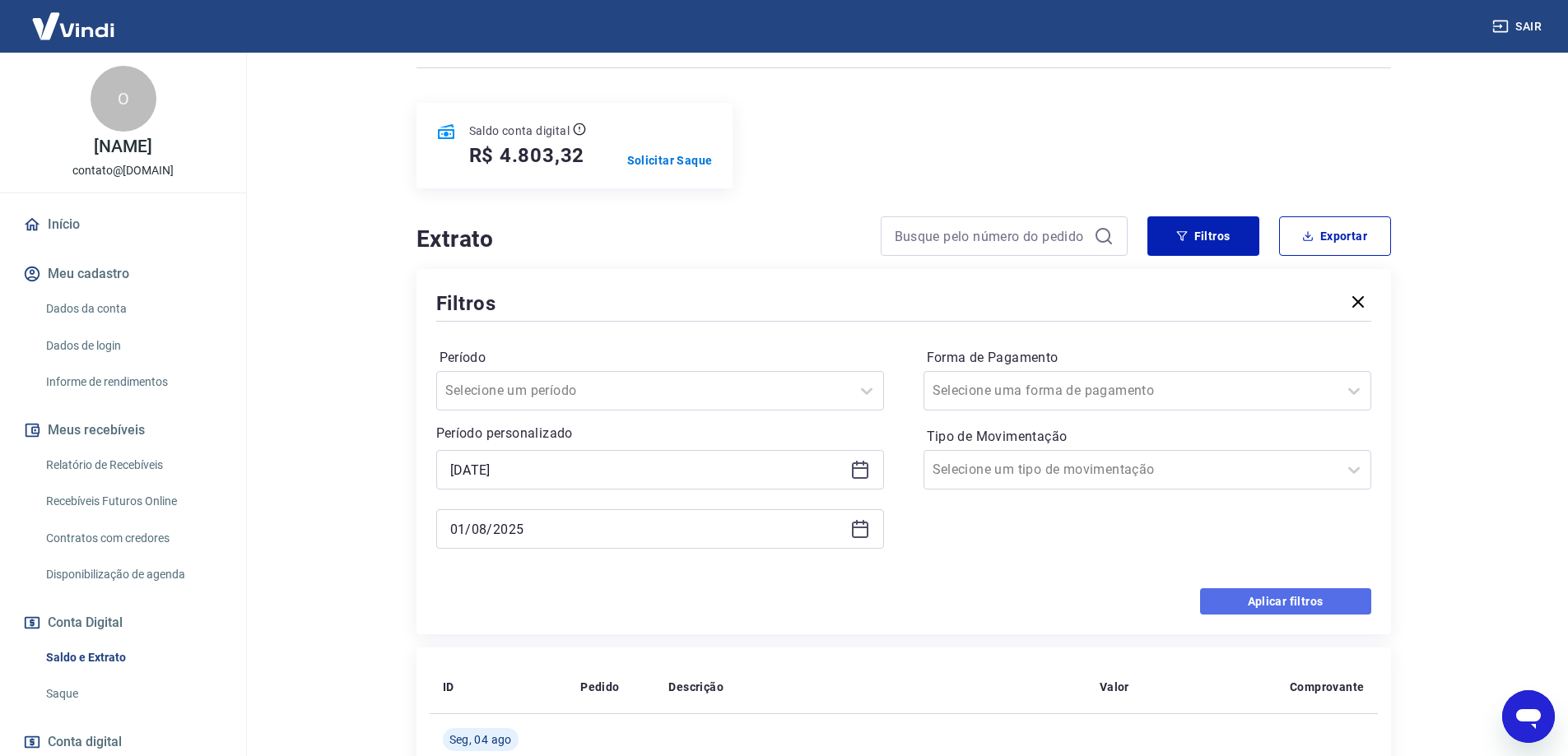 click on "Aplicar filtros" at bounding box center [1286, 601] 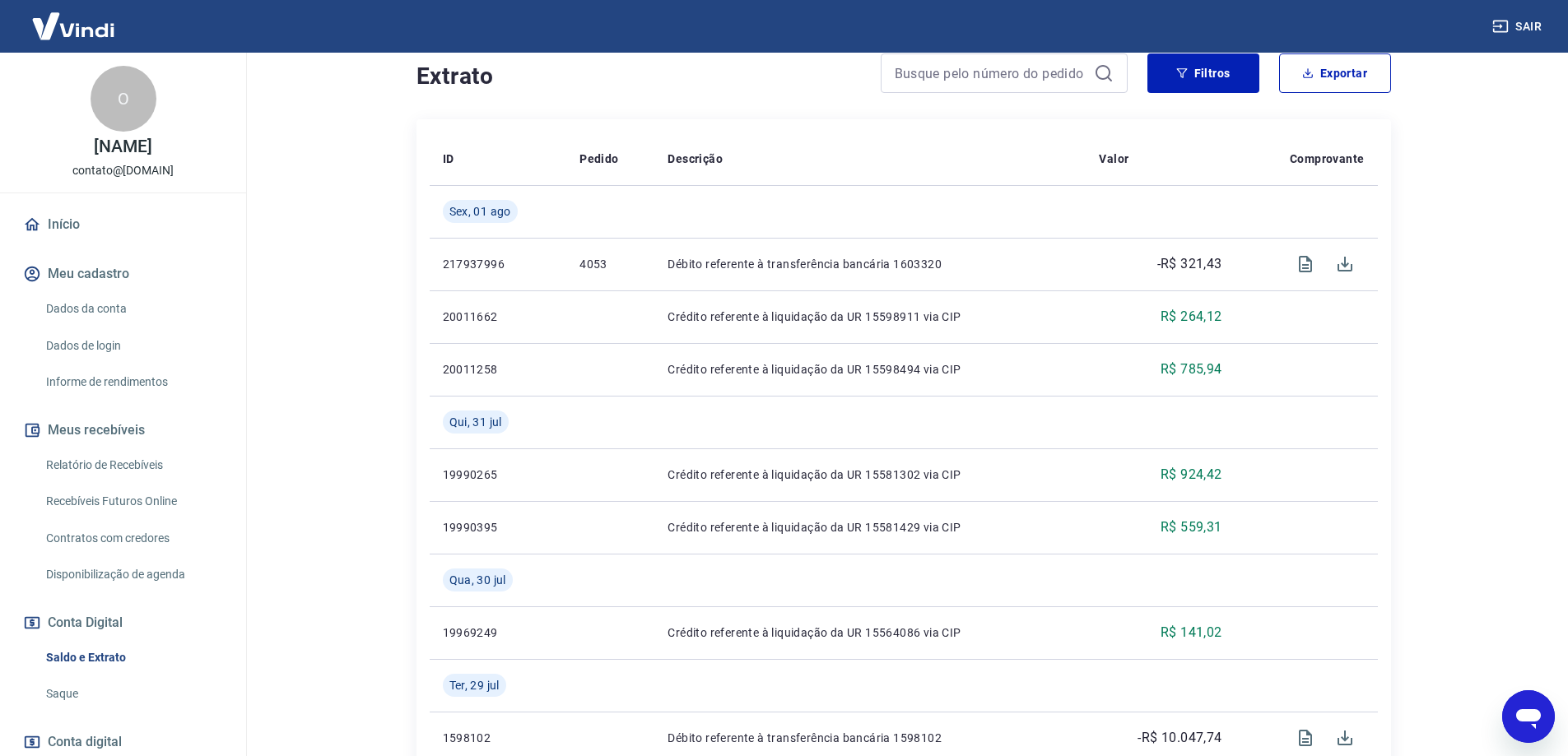 scroll, scrollTop: 329, scrollLeft: 0, axis: vertical 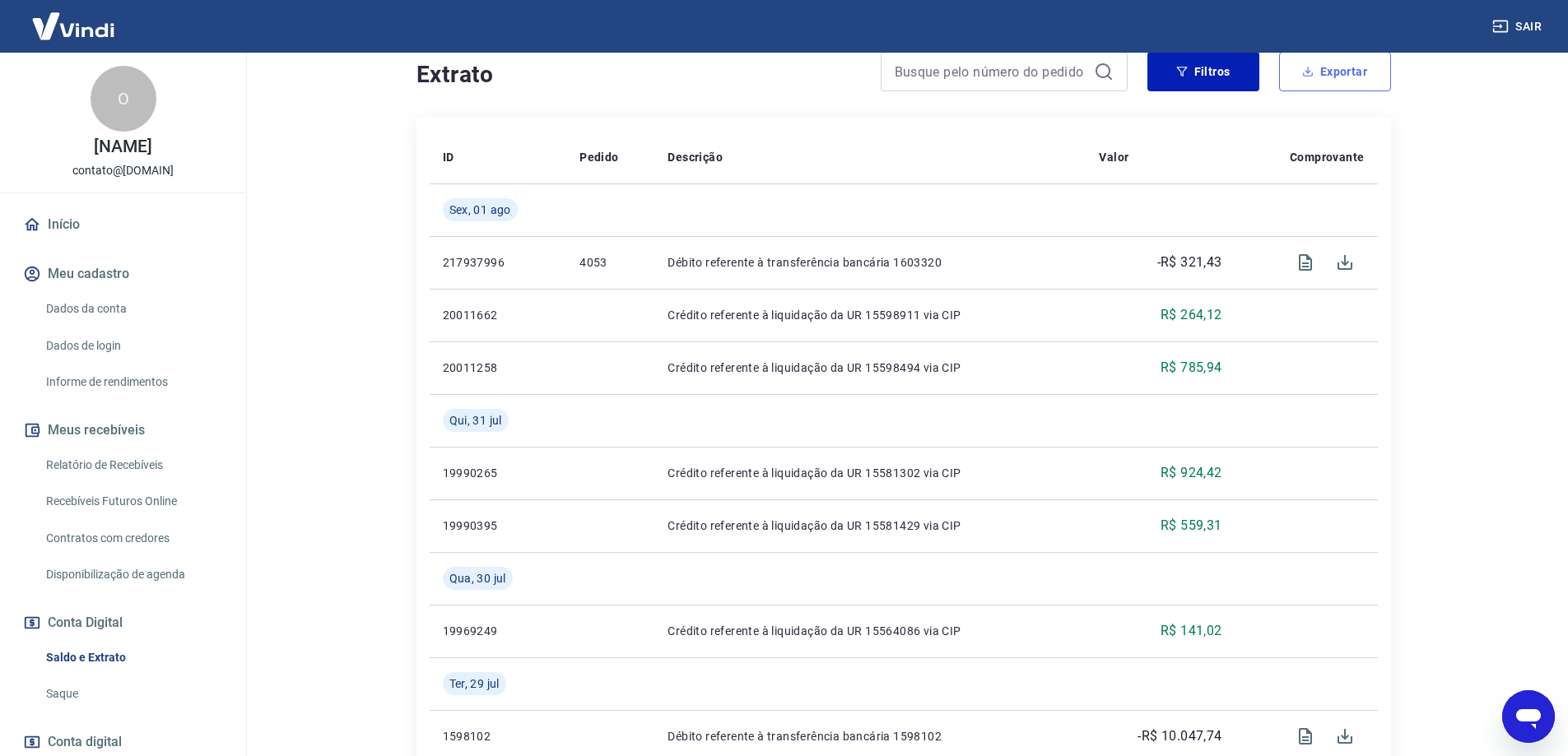click on "Exportar" at bounding box center [1335, 72] 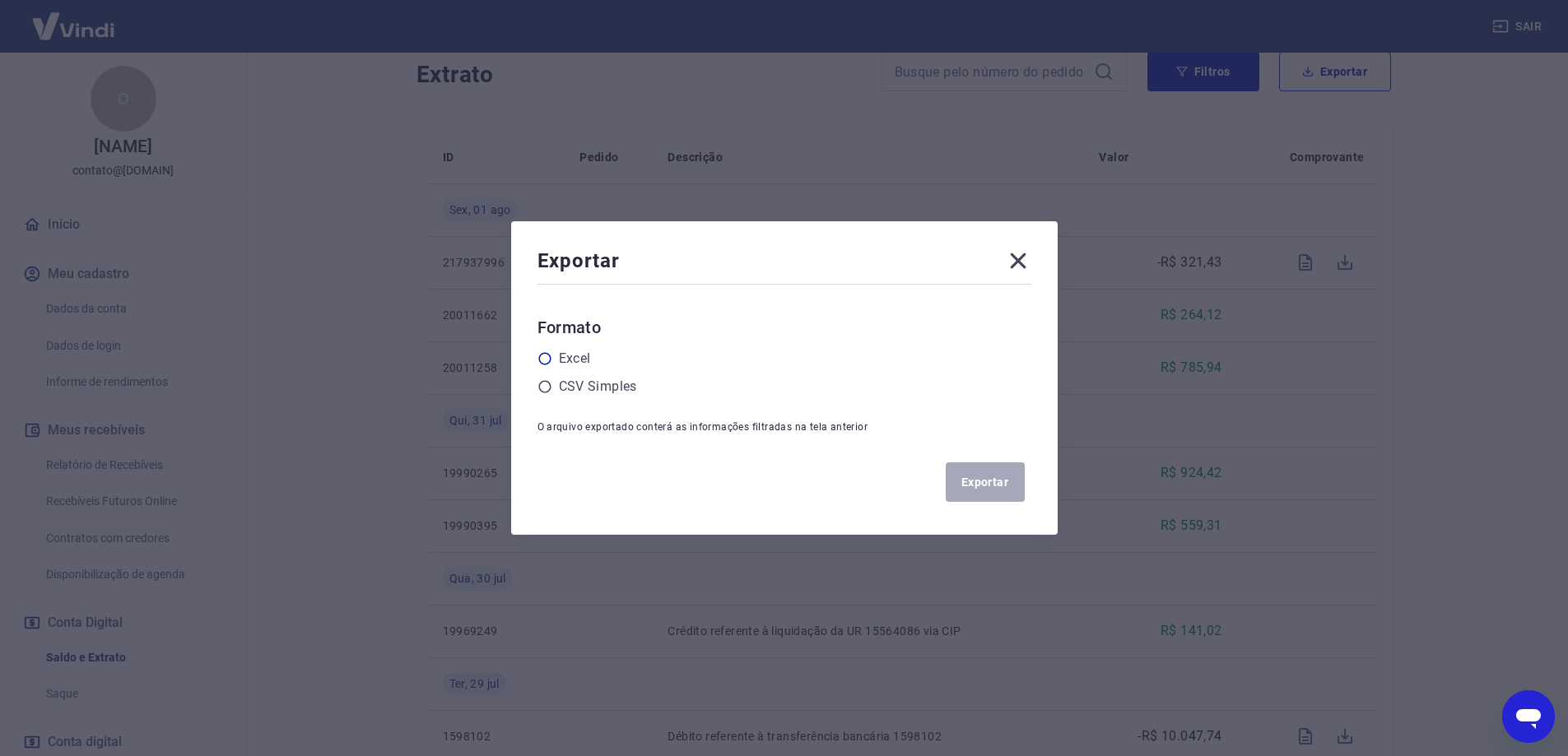 drag, startPoint x: 541, startPoint y: 356, endPoint x: 549, endPoint y: 361, distance: 9.433981 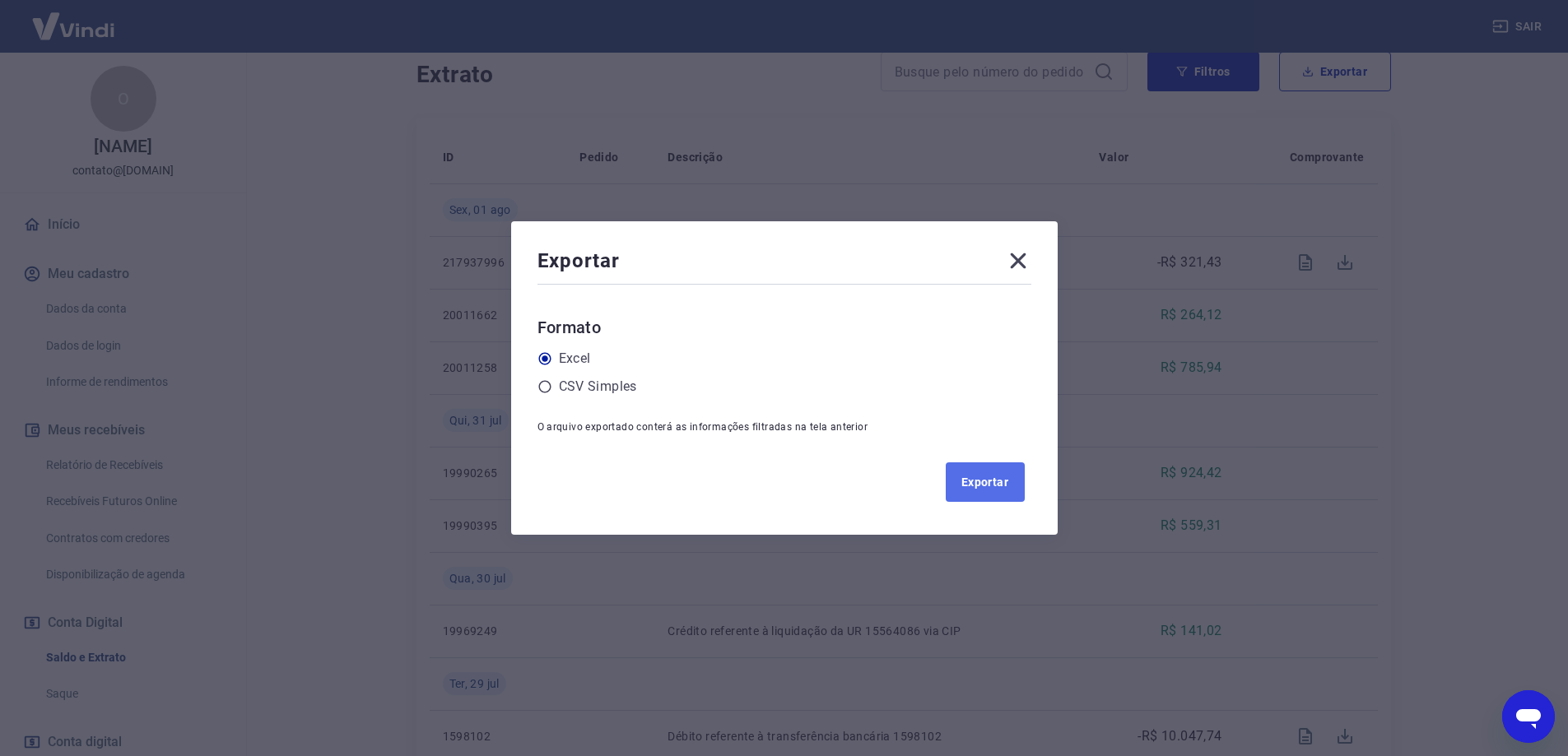 drag, startPoint x: 980, startPoint y: 487, endPoint x: 971, endPoint y: 494, distance: 11.401754 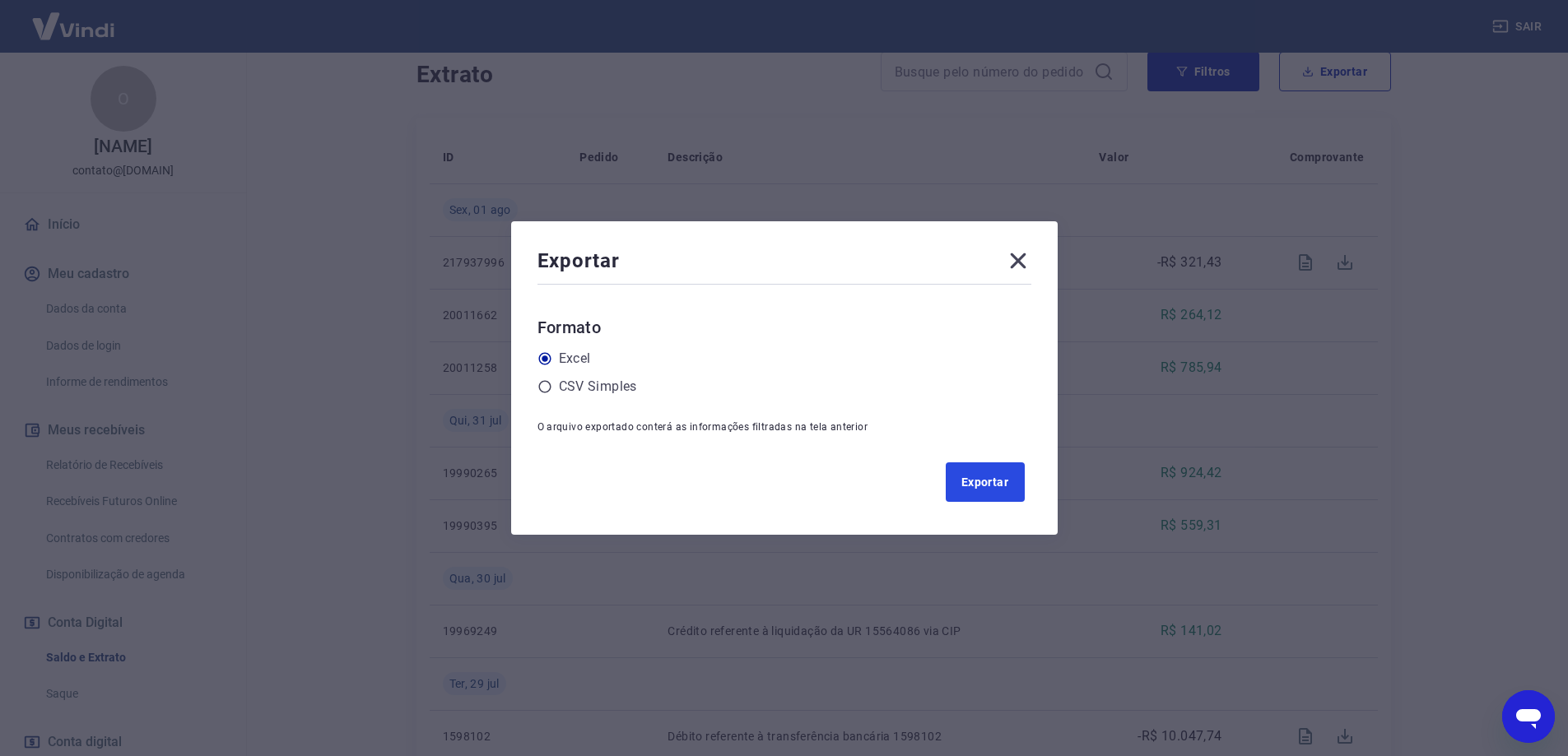 click on "Exportar" at bounding box center [985, 482] 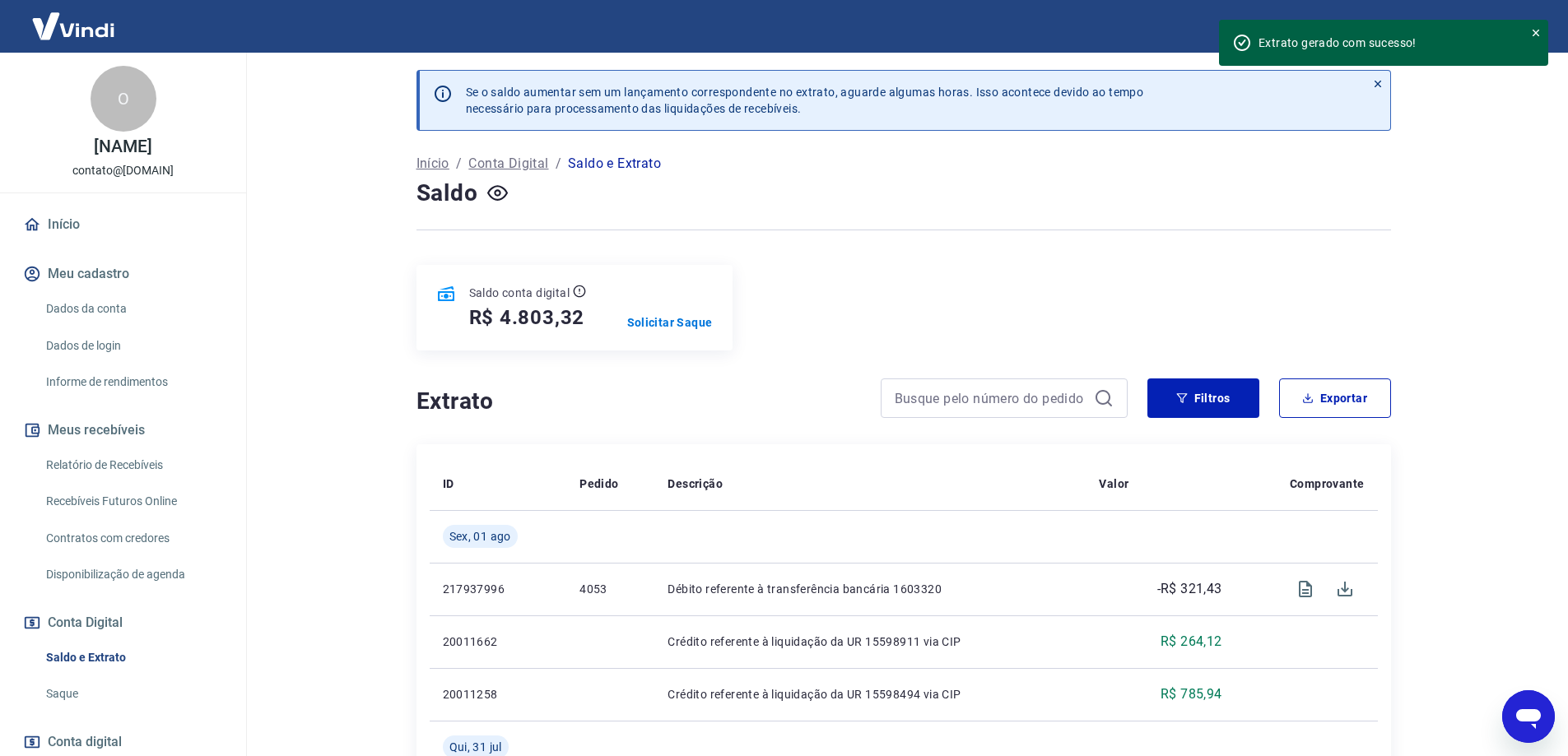 scroll, scrollTop: 0, scrollLeft: 0, axis: both 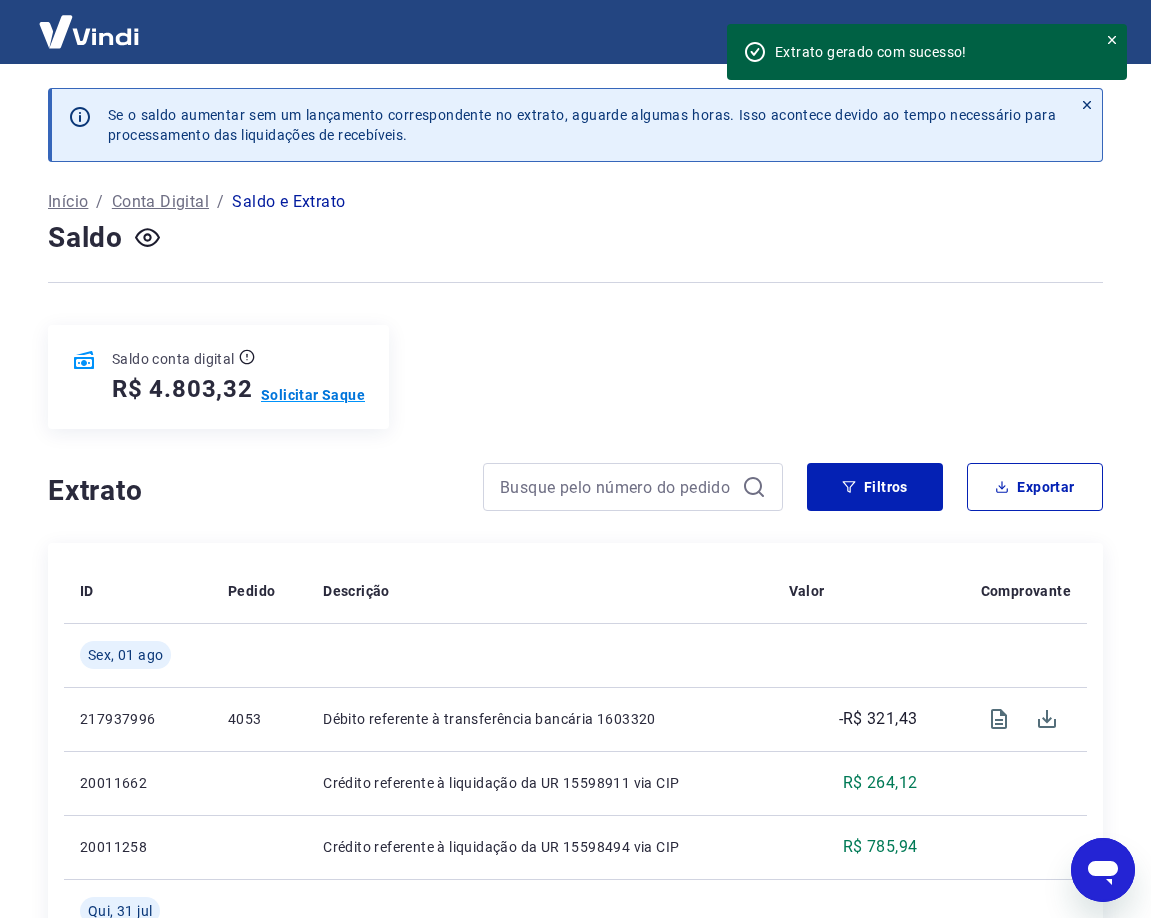 click on "Solicitar Saque" at bounding box center [313, 395] 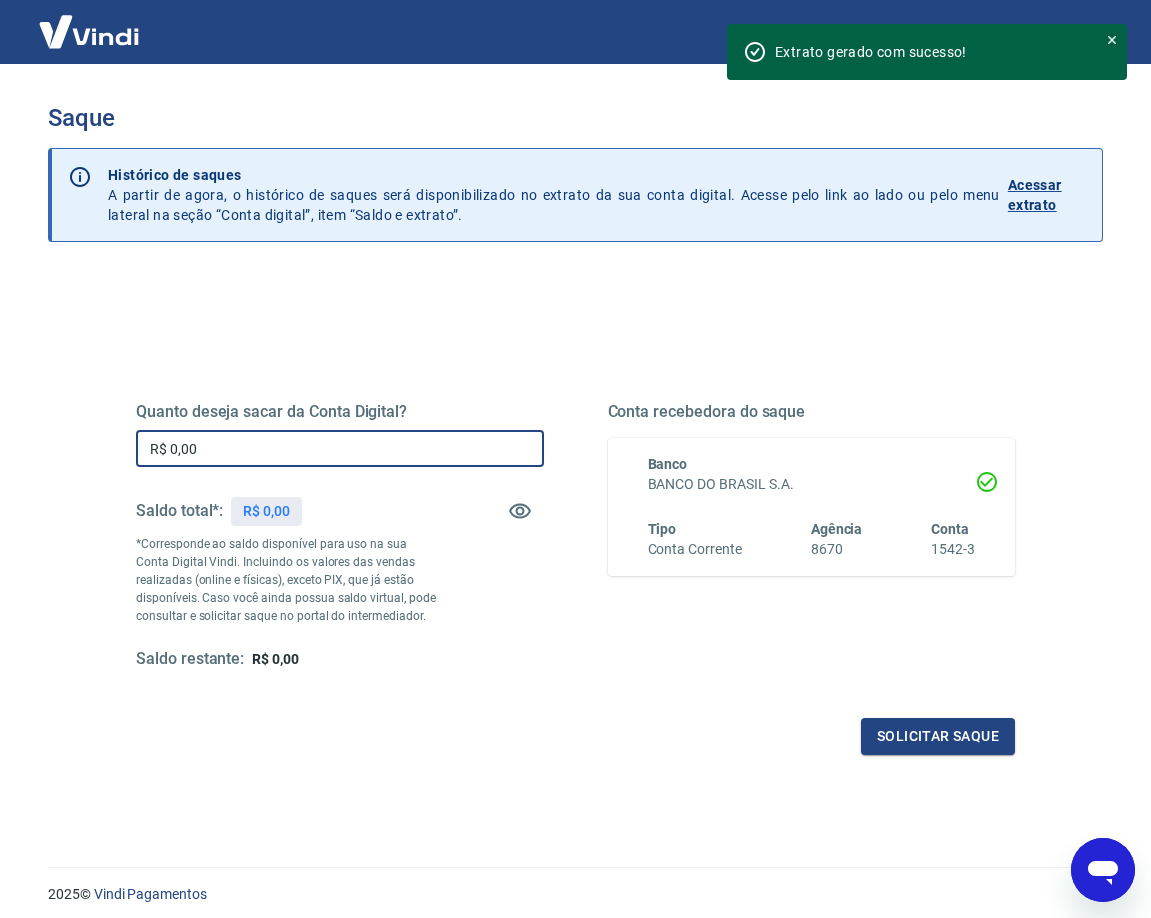 click on "R$ 0,00" at bounding box center (340, 448) 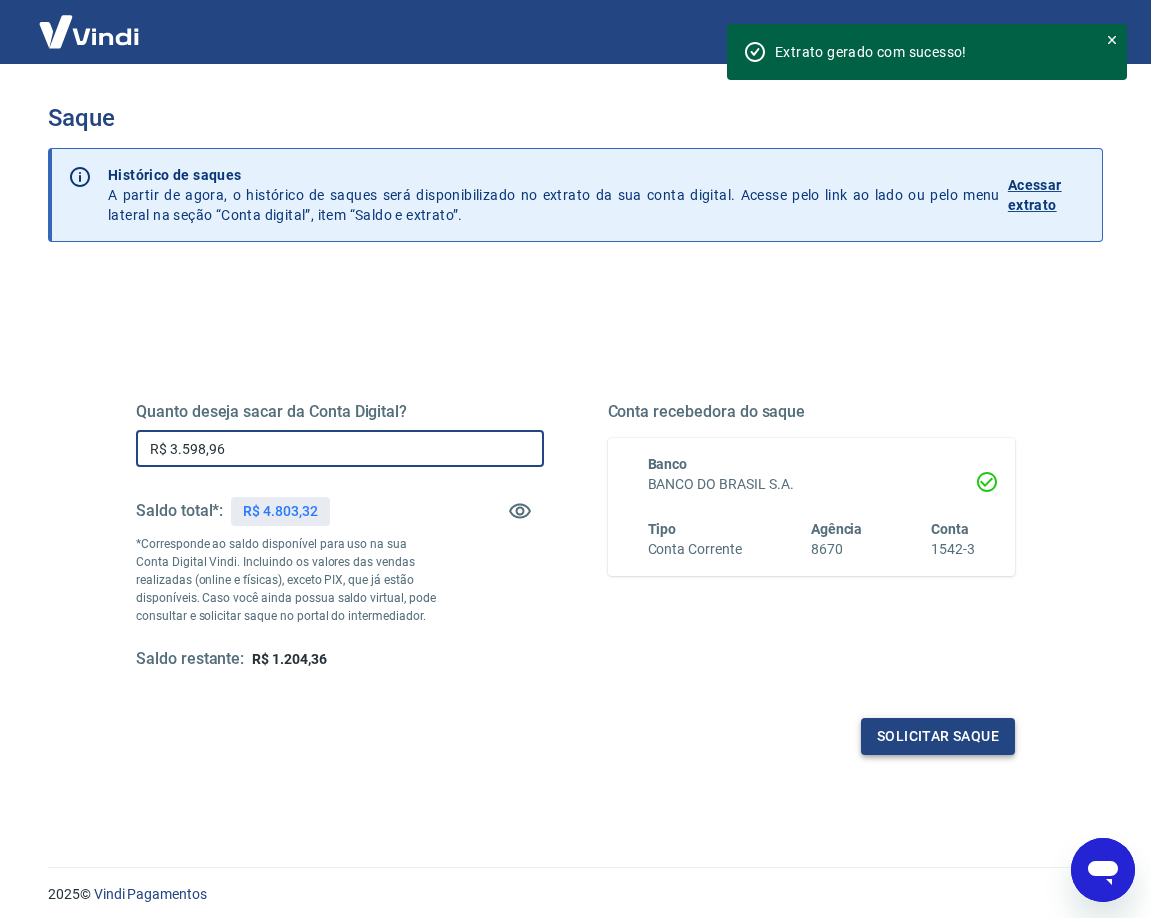 type on "R$ 3.598,96" 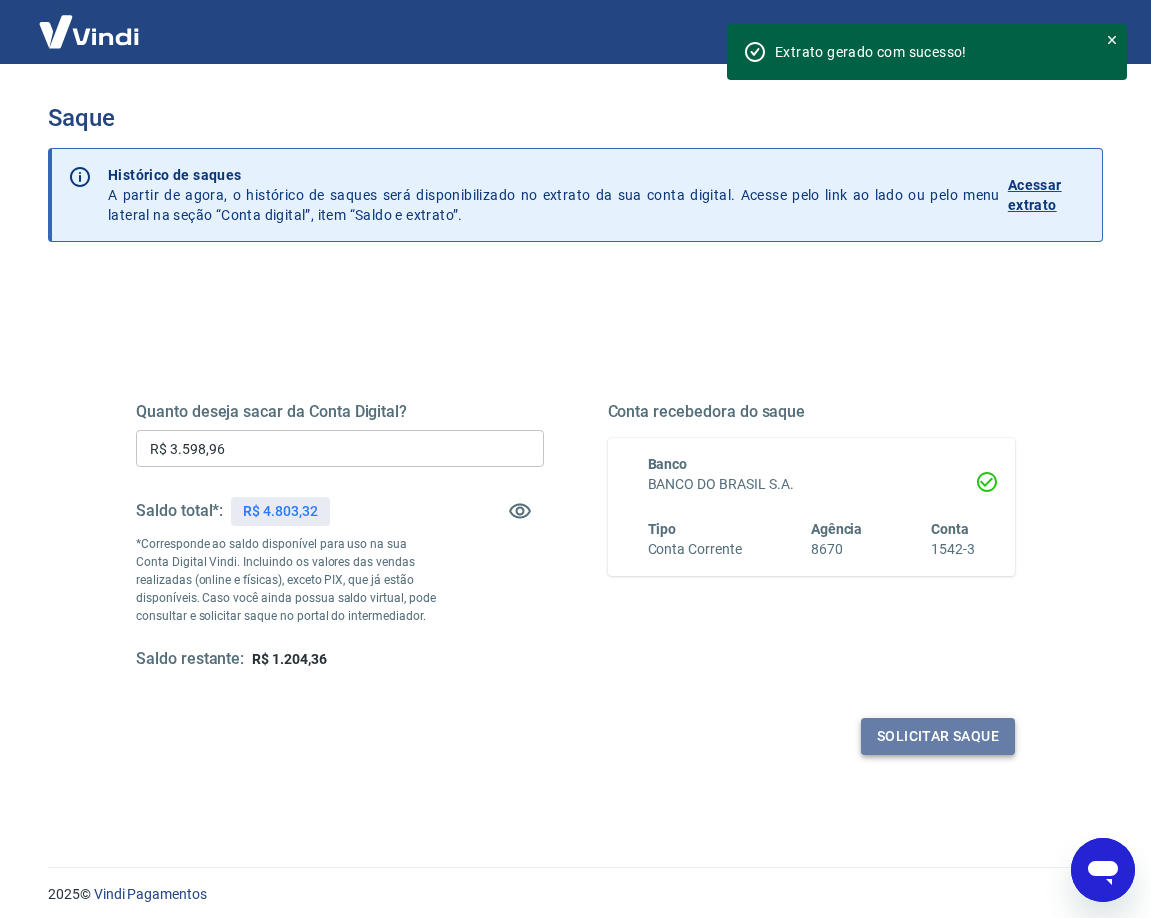 click on "Solicitar saque" at bounding box center [938, 736] 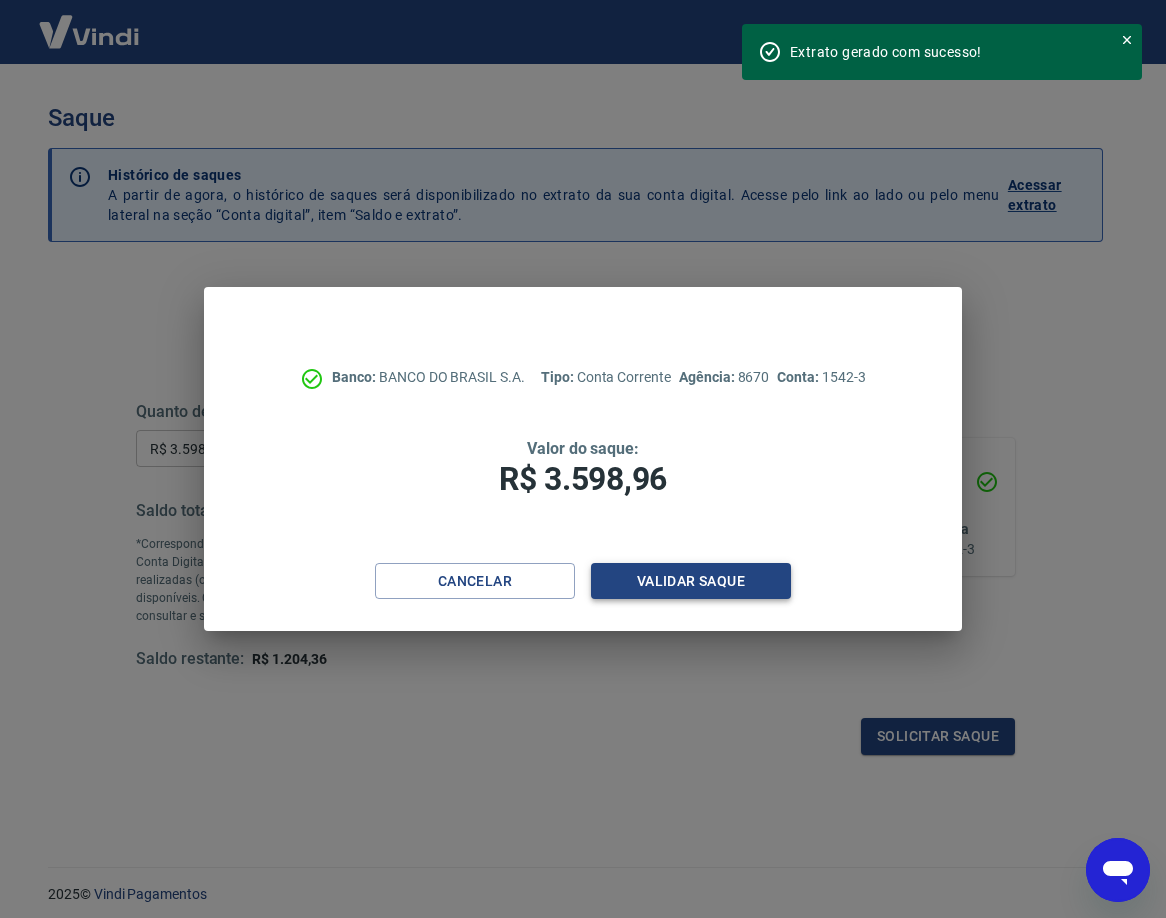 click on "Validar saque" at bounding box center (691, 581) 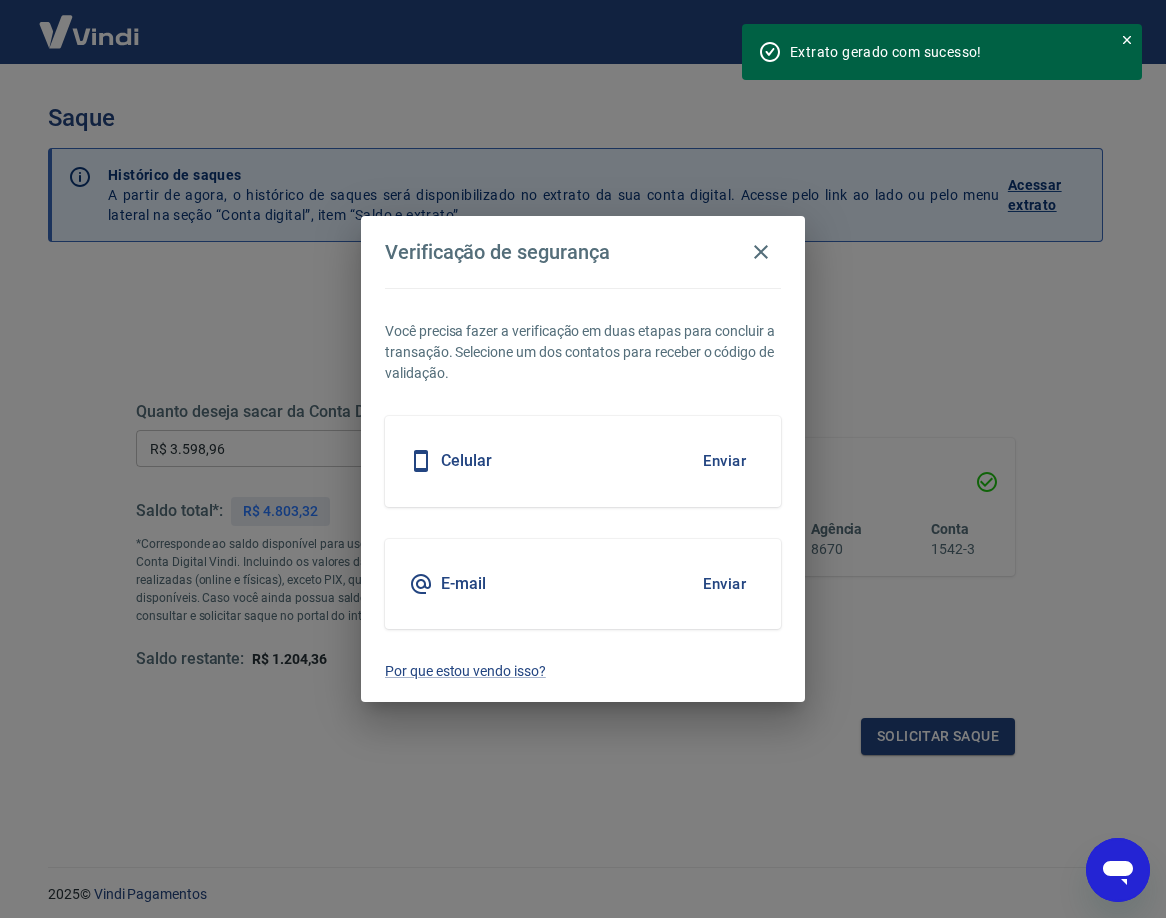 click on "Celular Enviar" at bounding box center (583, 461) 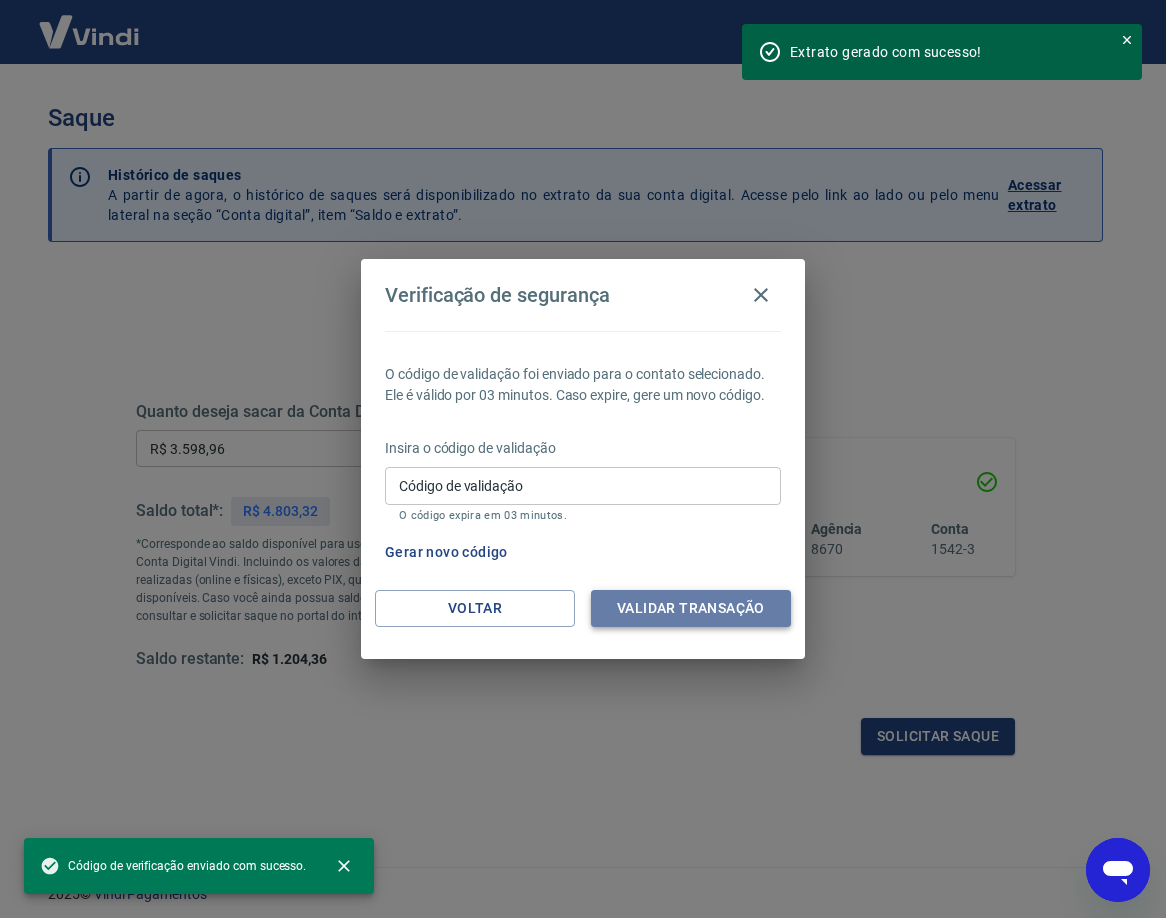 click on "Validar transação" at bounding box center [691, 608] 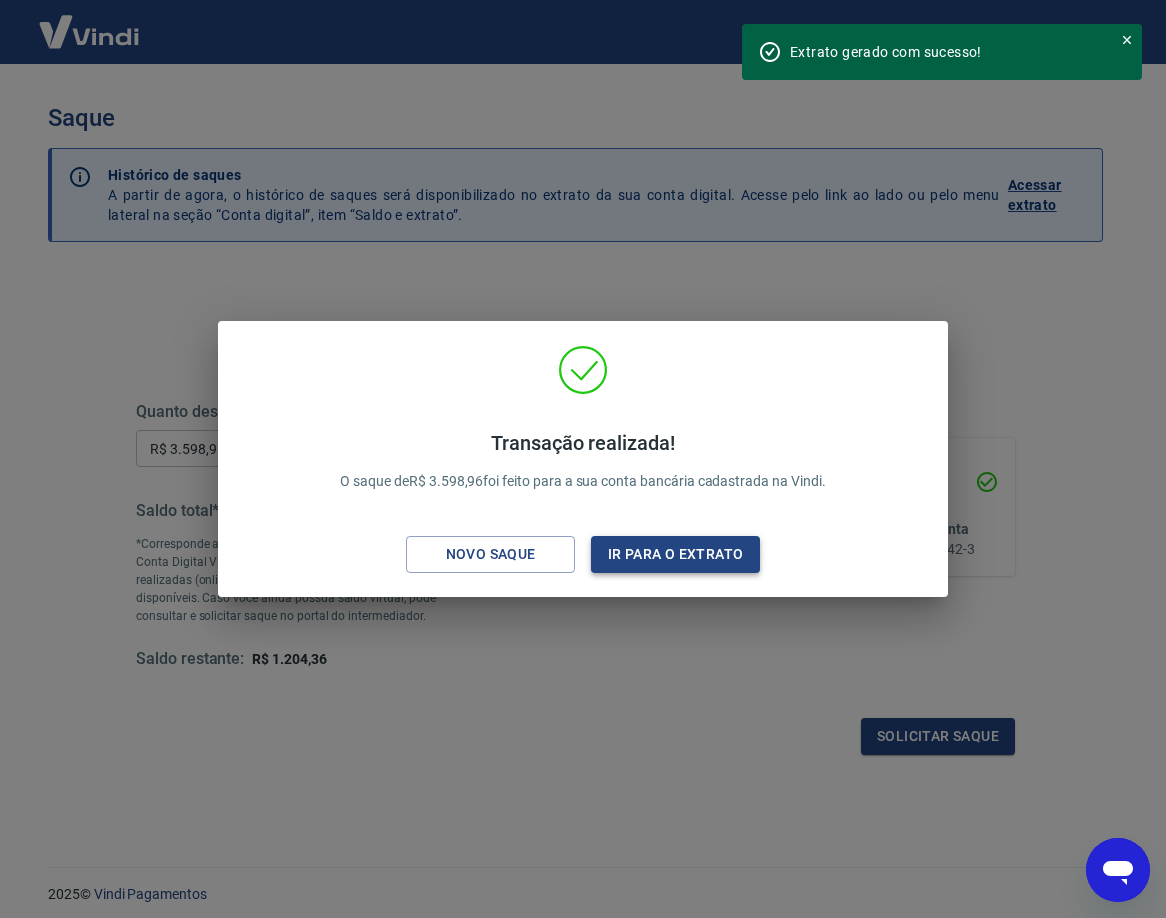 click on "Ir para o extrato" at bounding box center [675, 554] 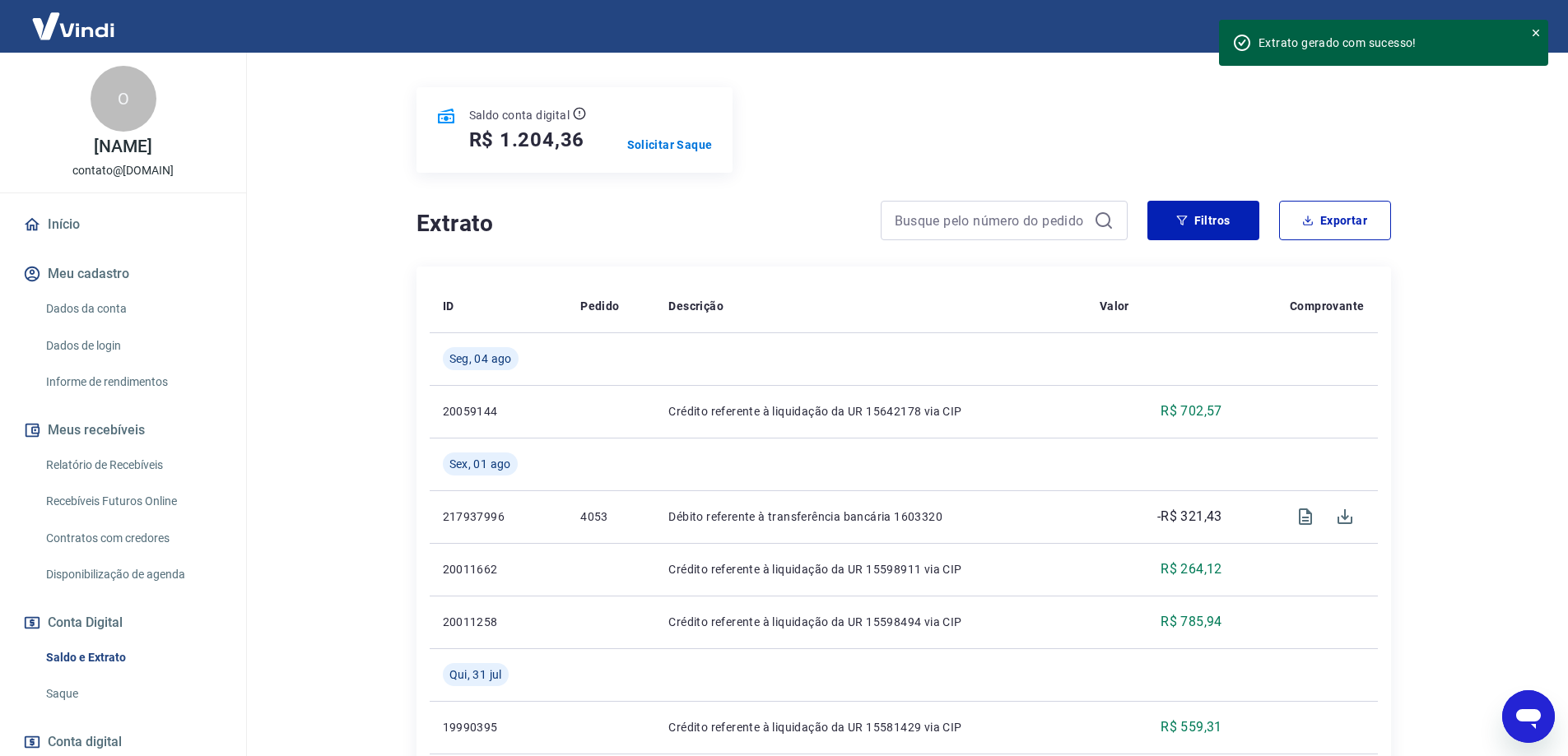 scroll, scrollTop: 329, scrollLeft: 0, axis: vertical 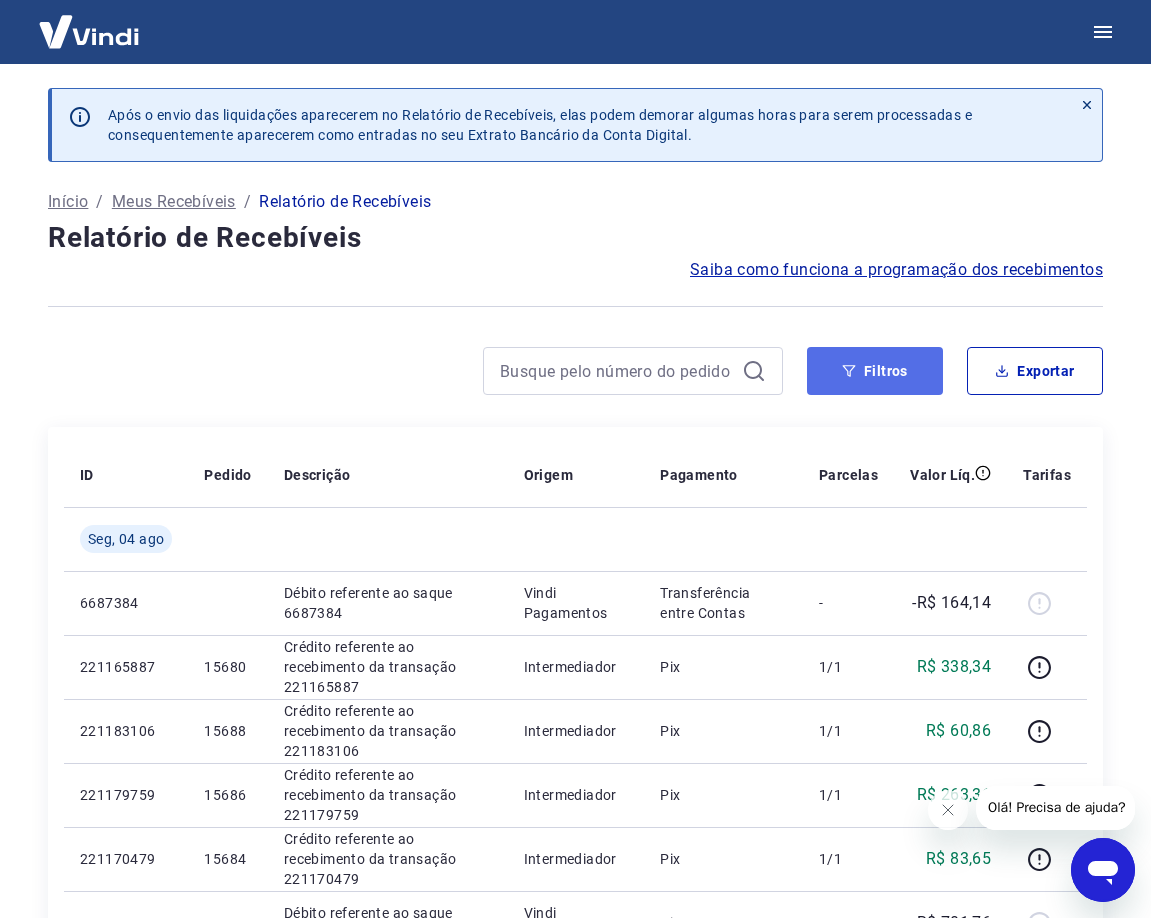 click on "Filtros" at bounding box center [875, 371] 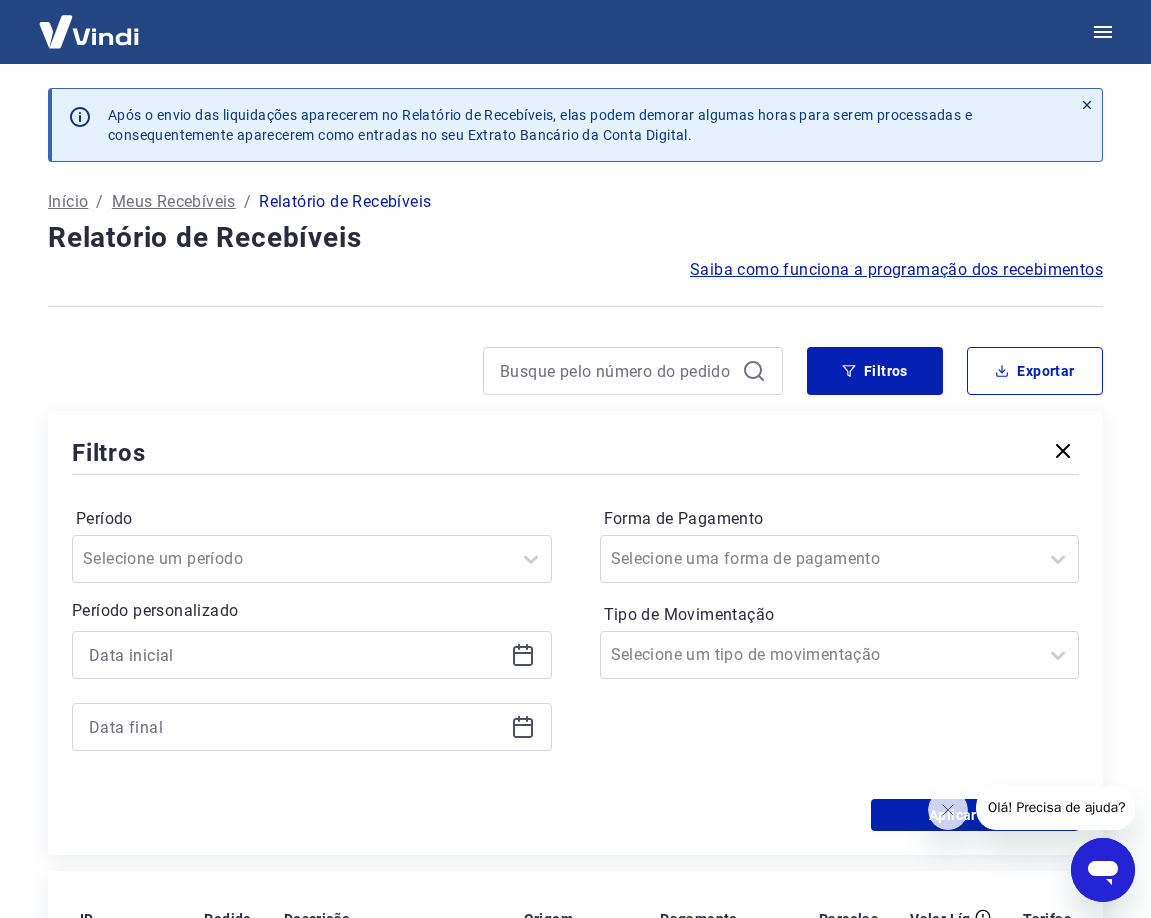 drag, startPoint x: 523, startPoint y: 664, endPoint x: 513, endPoint y: 666, distance: 10.198039 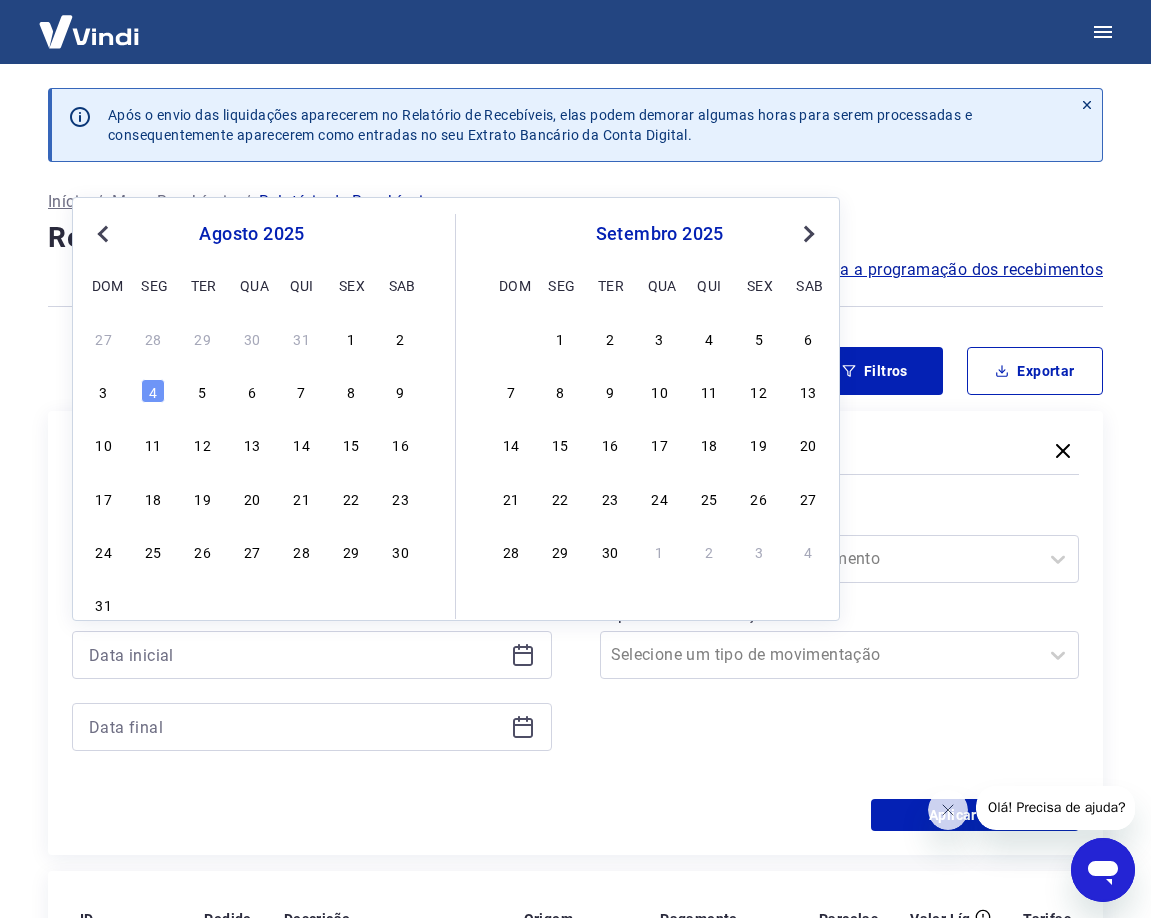 click on "Previous Month" at bounding box center (105, 233) 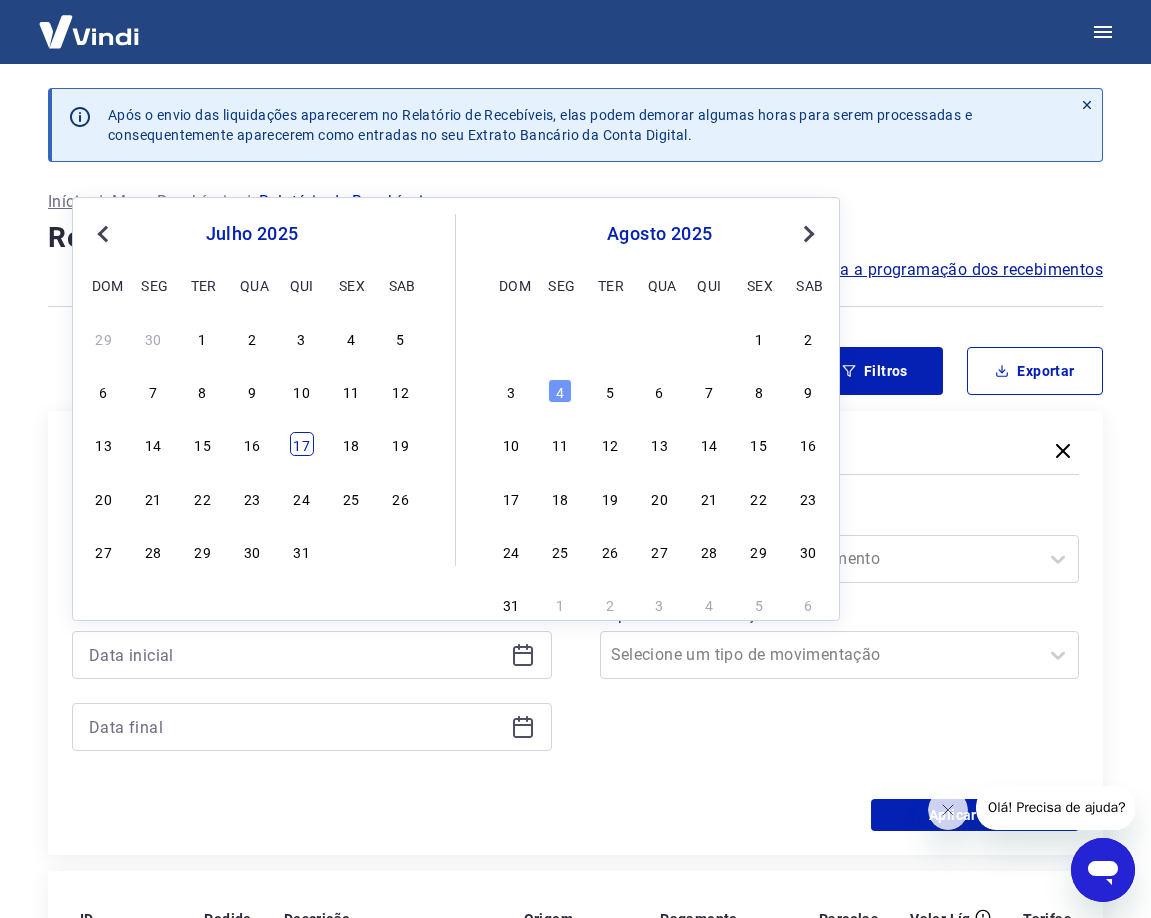 click on "17" at bounding box center [302, 444] 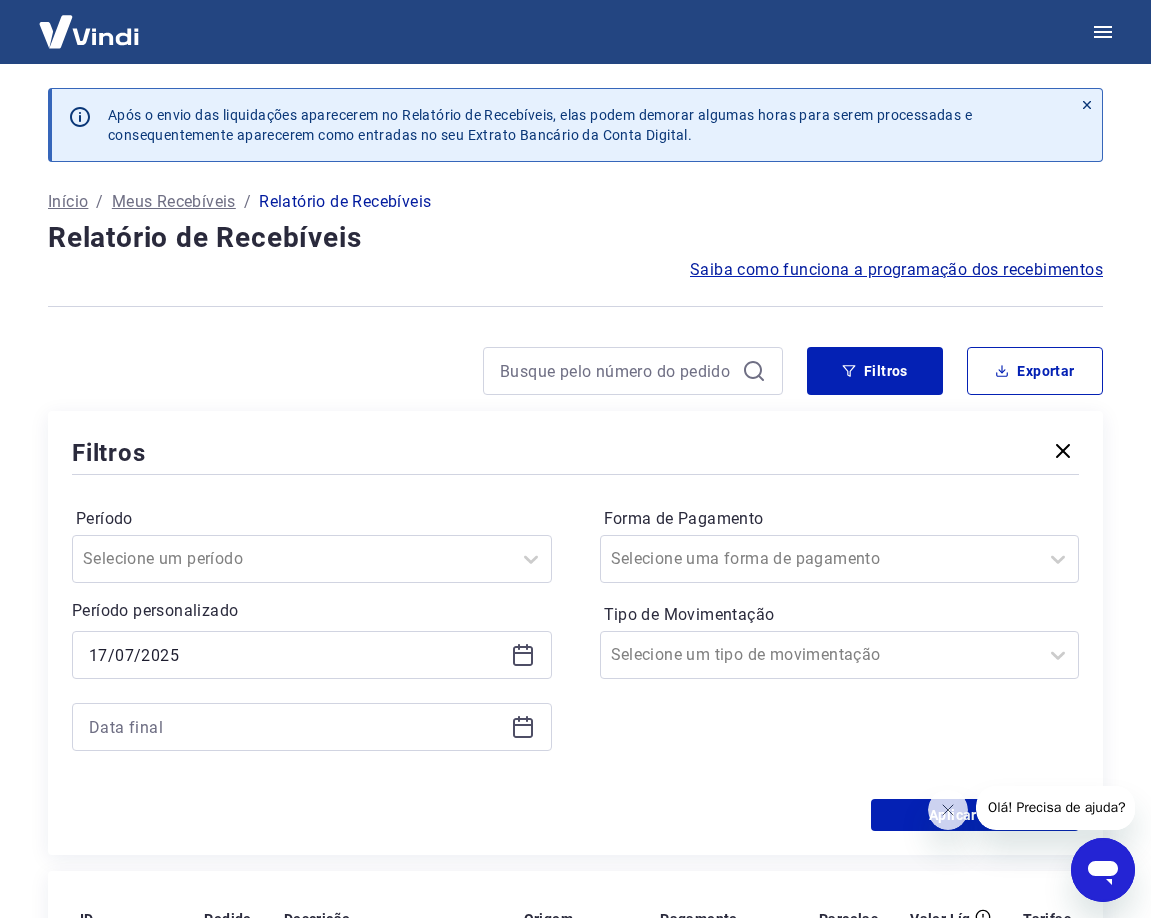 click 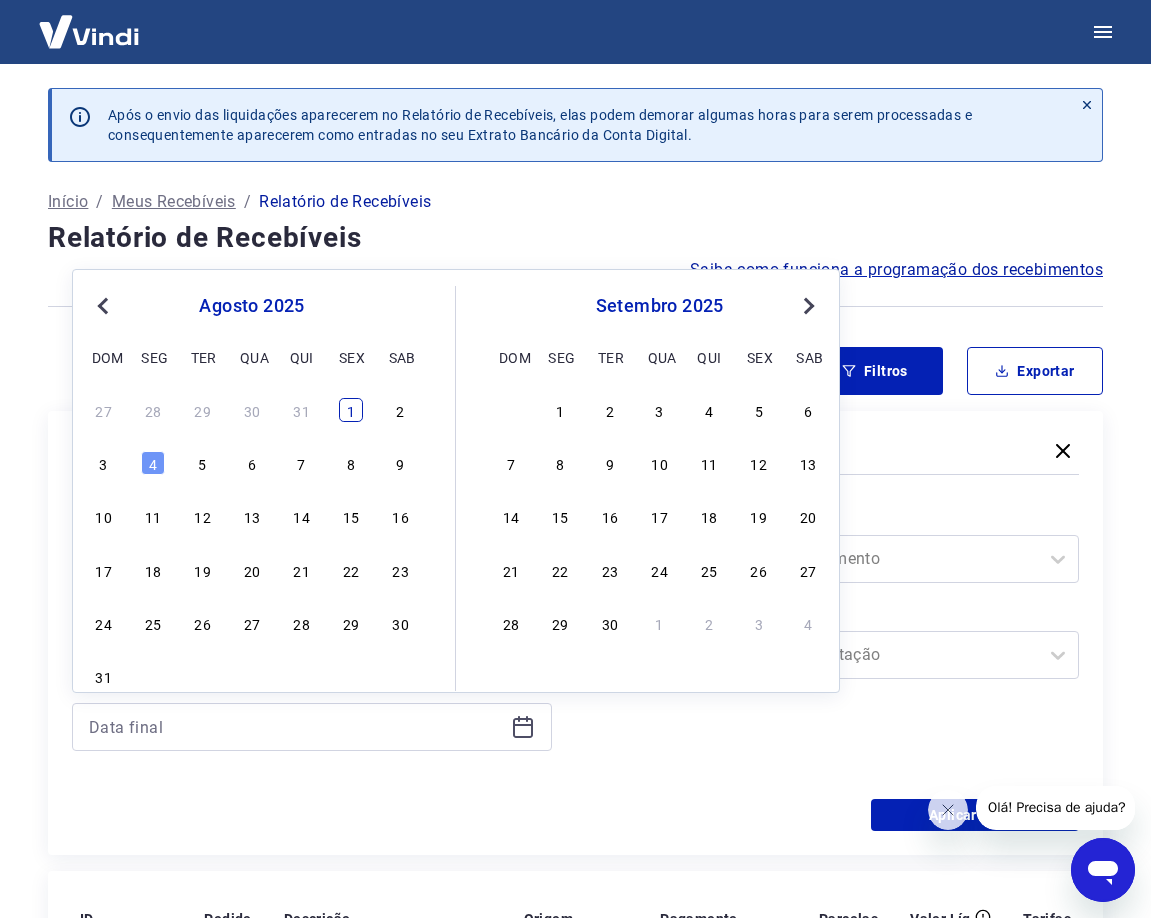 click on "1" at bounding box center (351, 410) 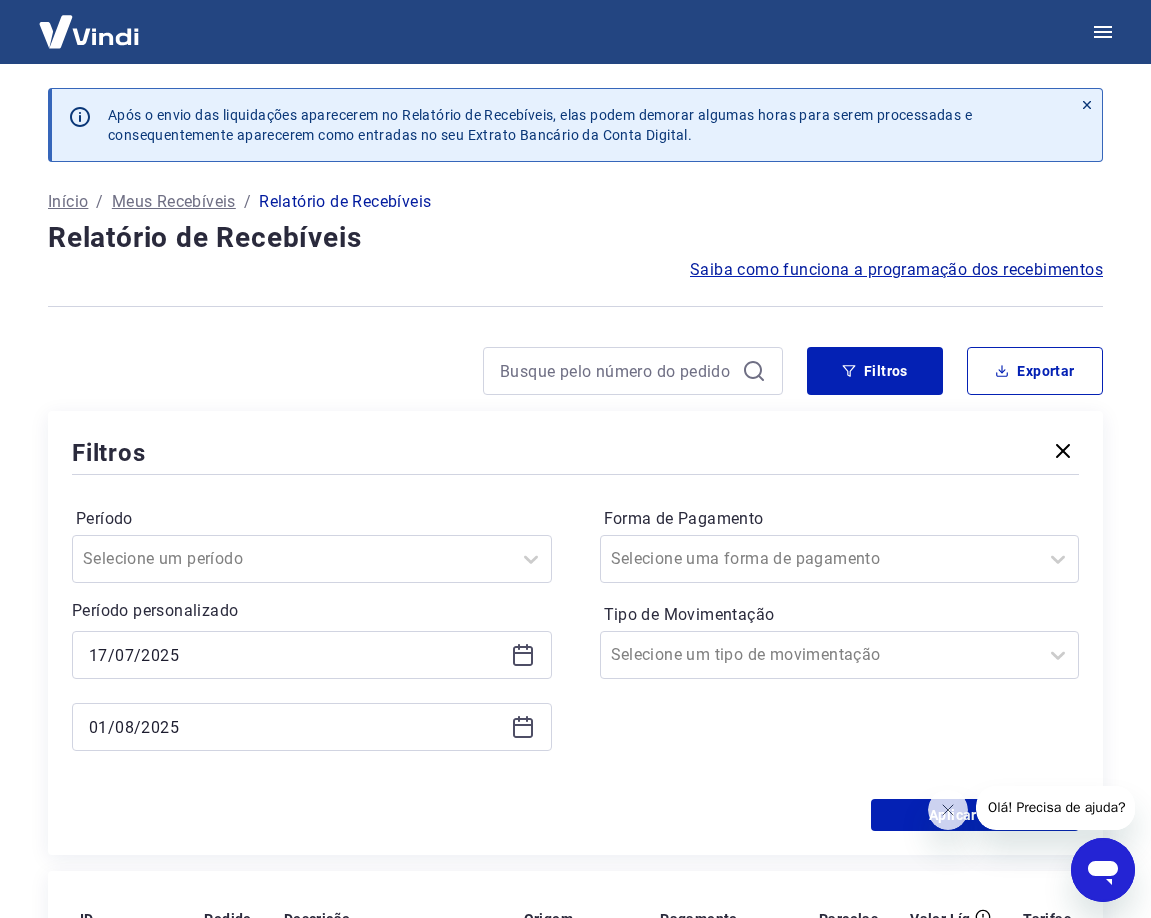 type on "01/08/2025" 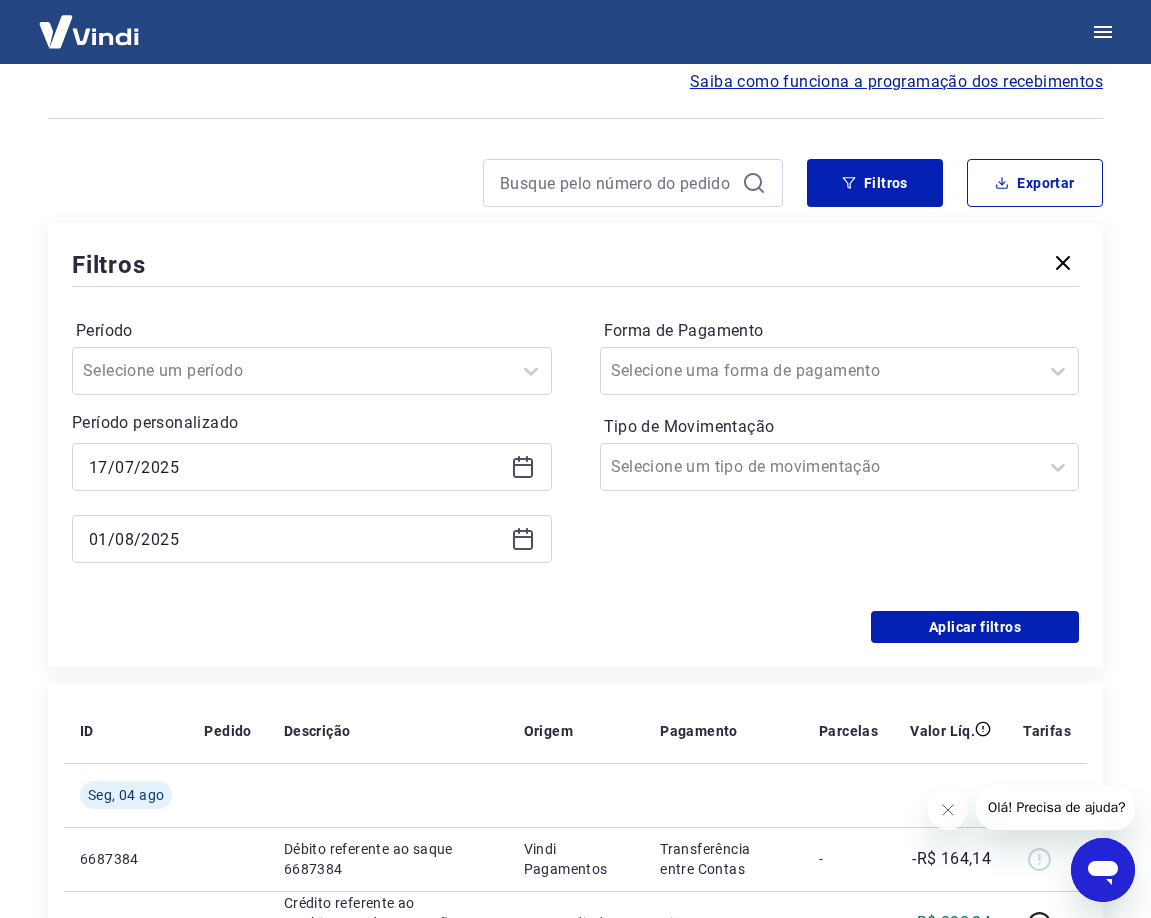 scroll, scrollTop: 200, scrollLeft: 0, axis: vertical 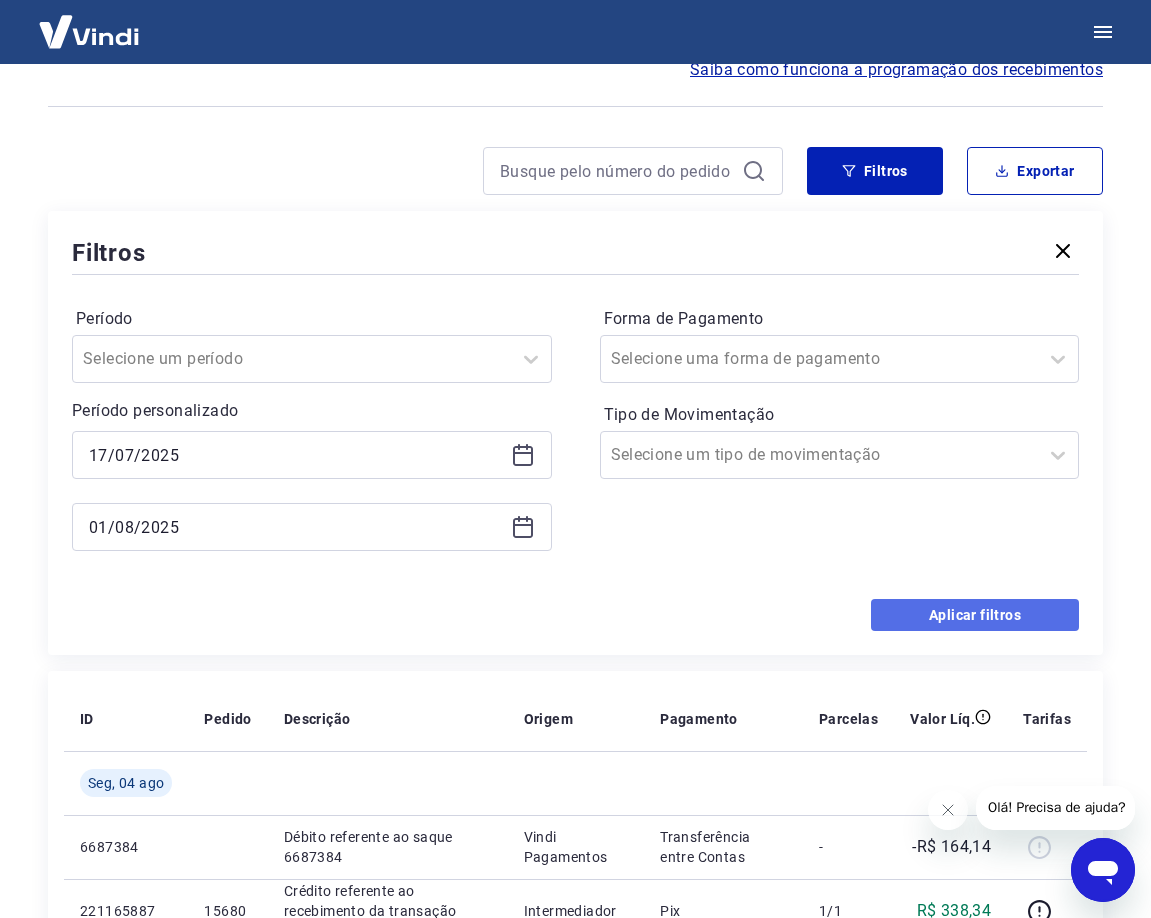 drag, startPoint x: 950, startPoint y: 614, endPoint x: 1045, endPoint y: 913, distance: 313.7292 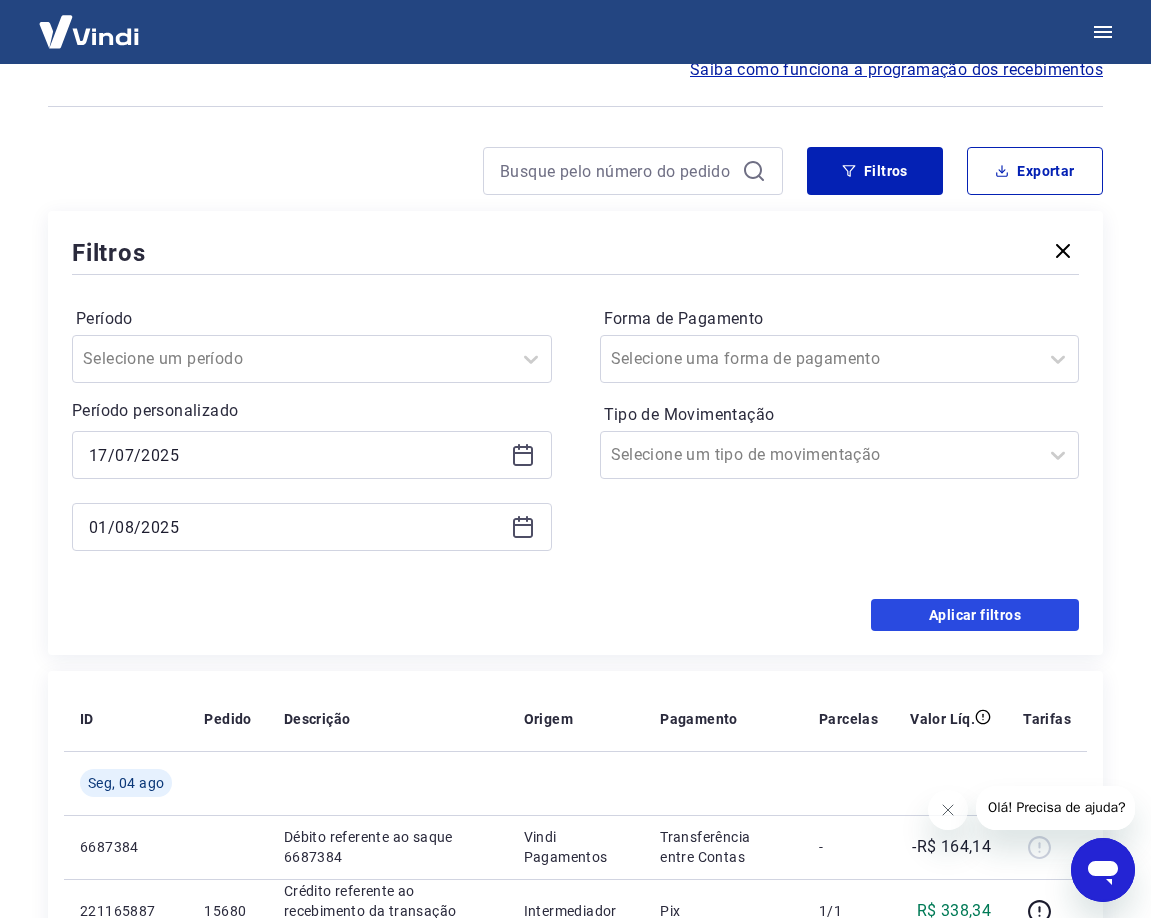 click on "Aplicar filtros" at bounding box center (975, 615) 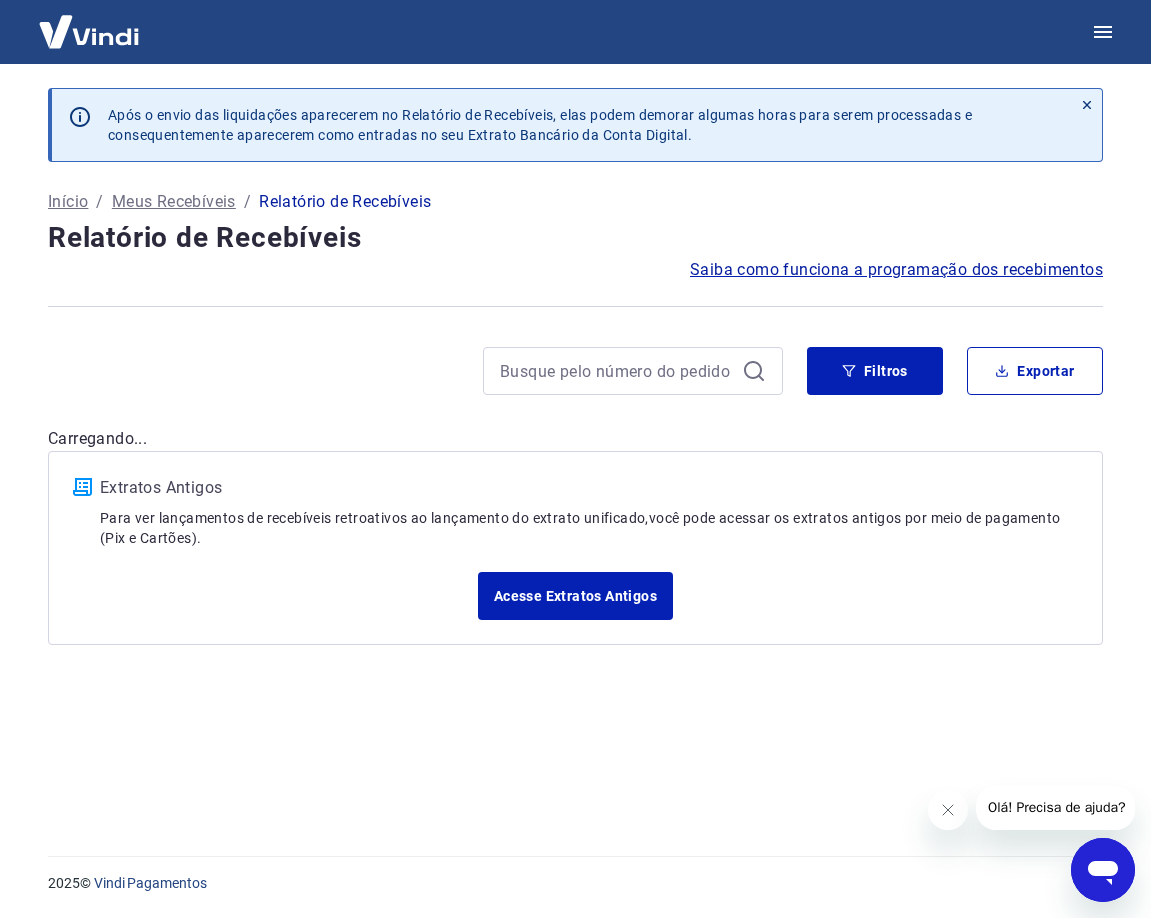 scroll, scrollTop: 0, scrollLeft: 0, axis: both 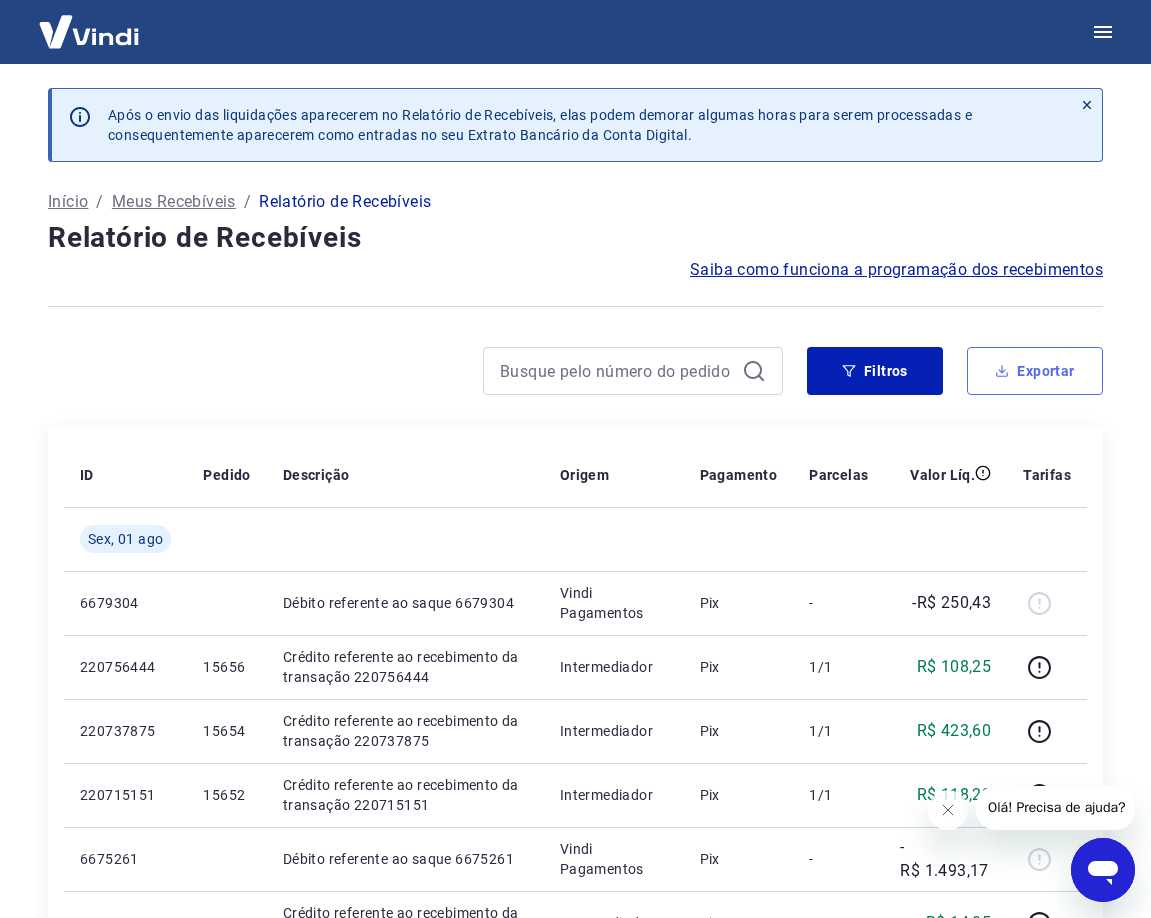 click on "Exportar" at bounding box center (1035, 371) 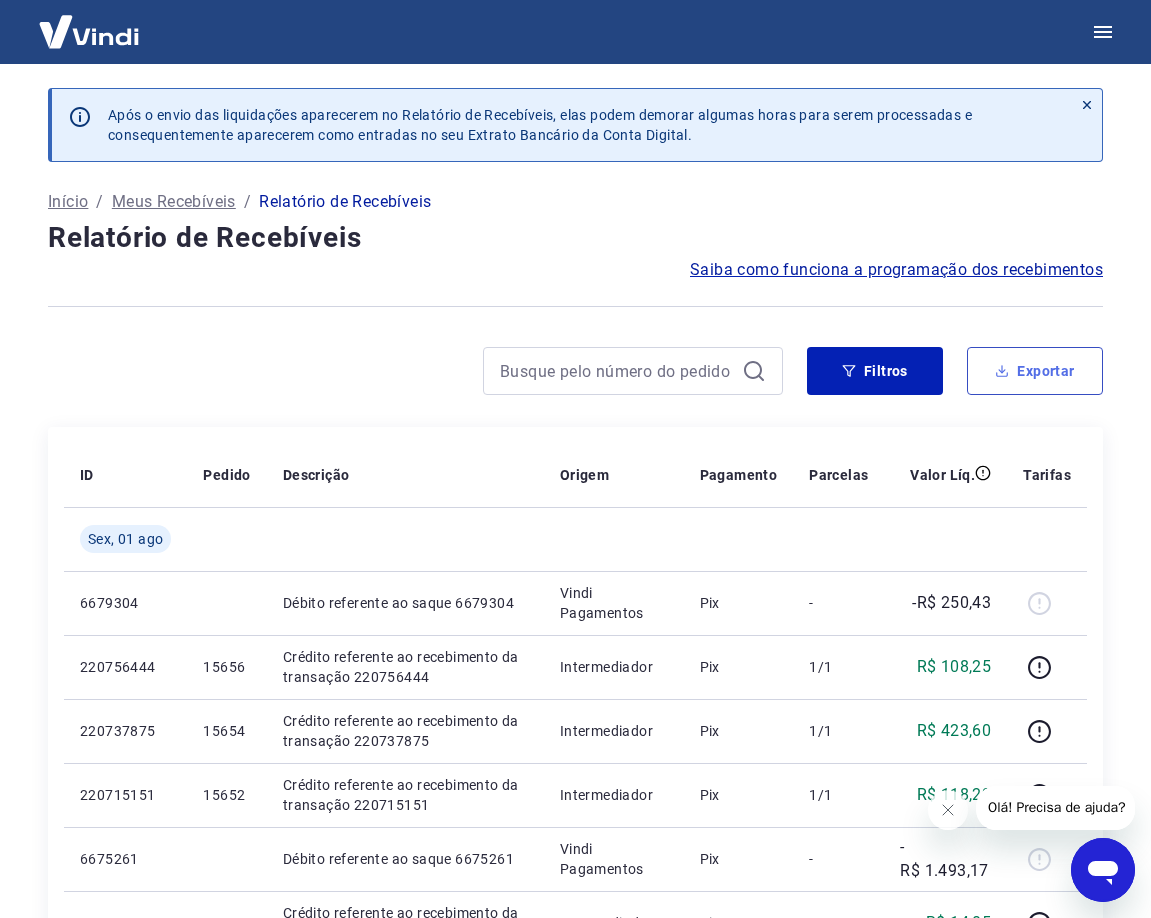 type on "17/07/2025" 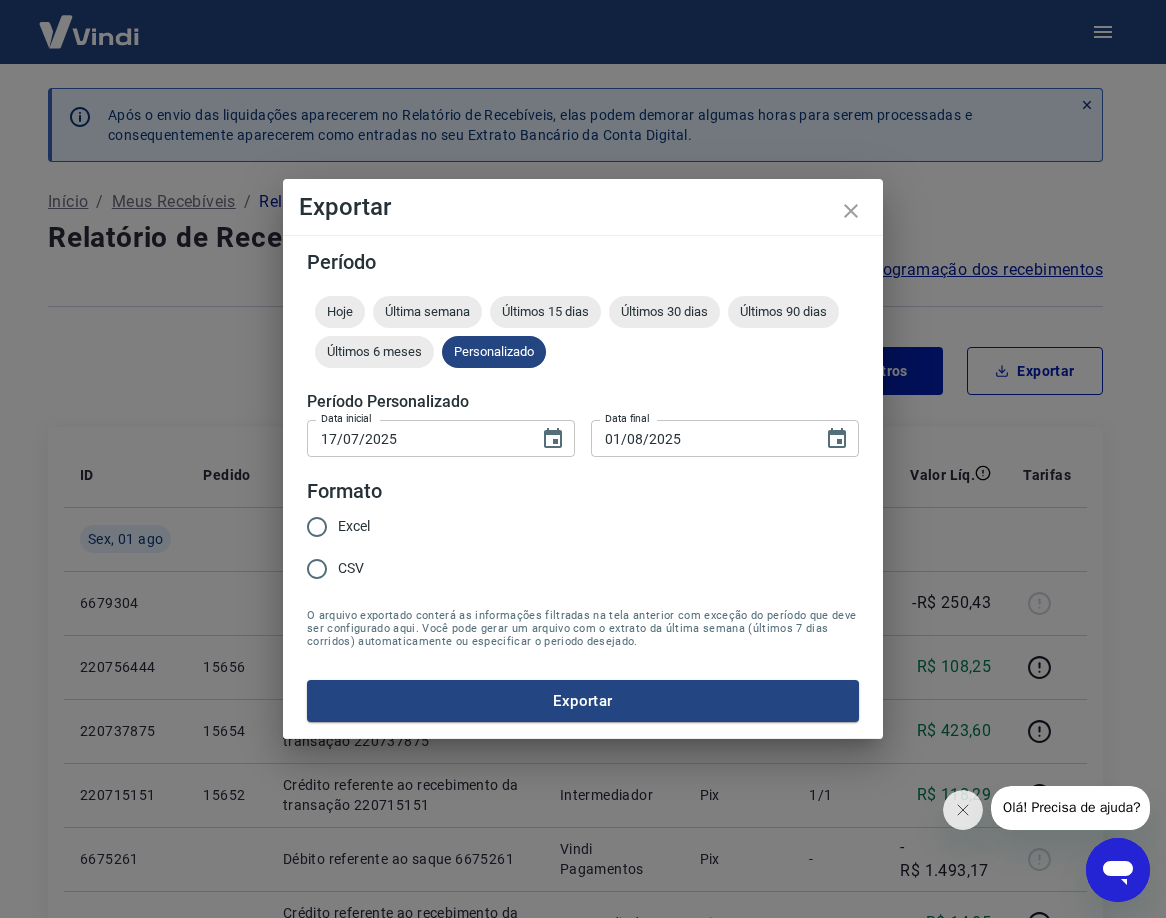 click on "Excel" at bounding box center [317, 527] 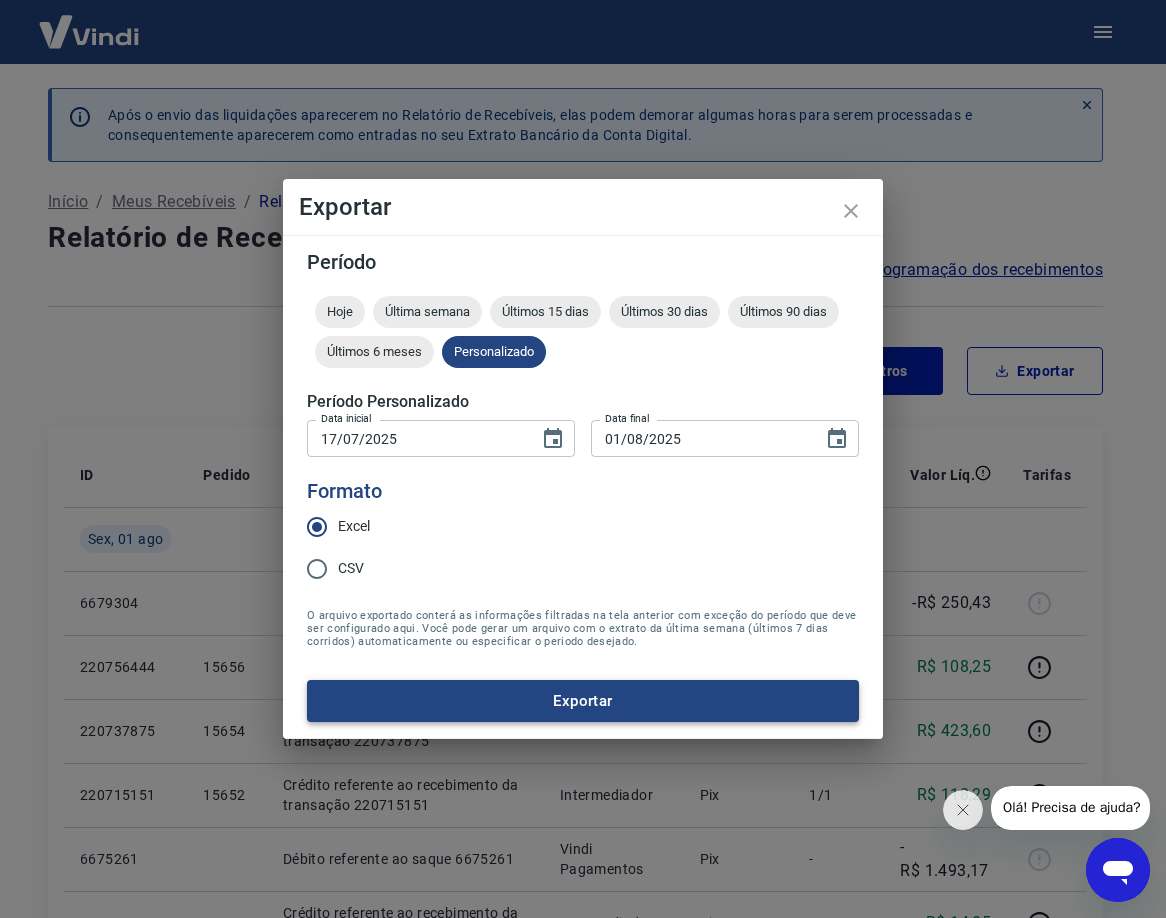 click on "Exportar" at bounding box center [583, 701] 